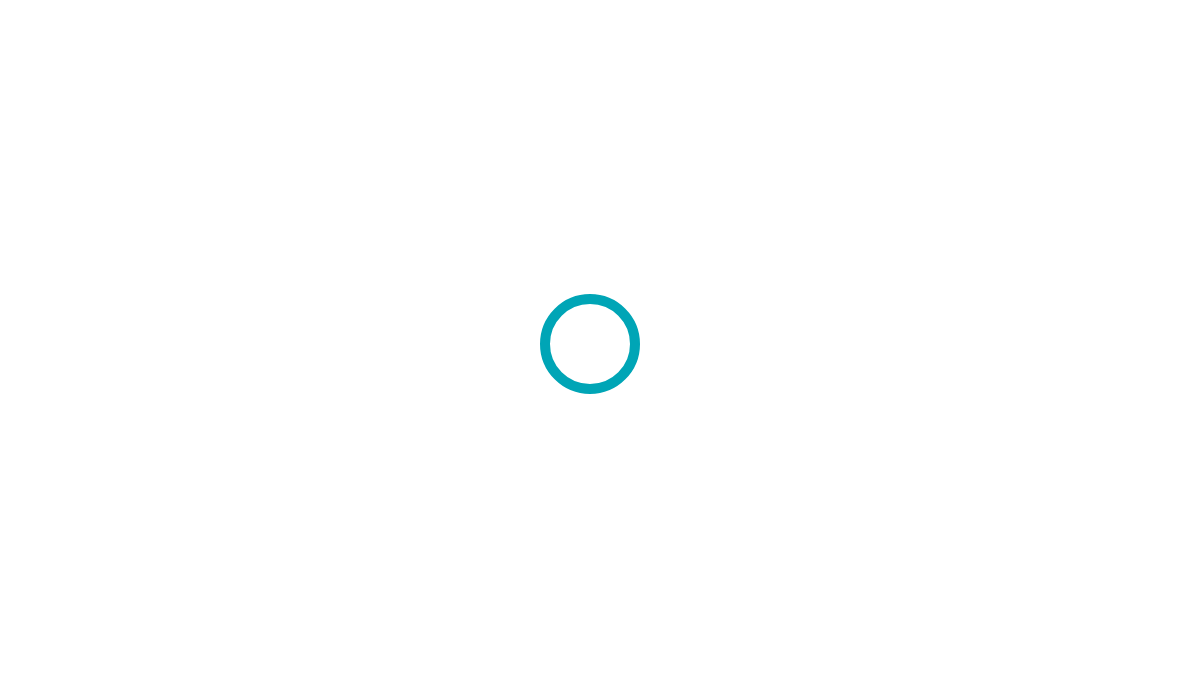 scroll, scrollTop: 0, scrollLeft: 0, axis: both 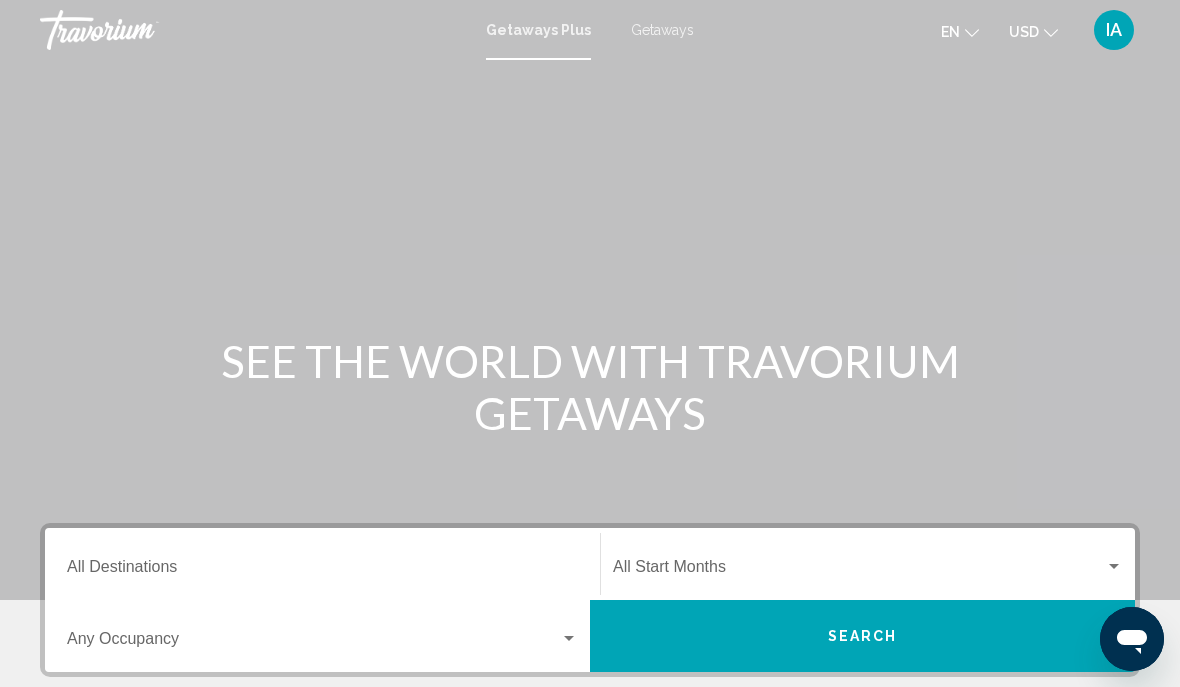 click on "GetawaysPlus  Getaways en
English Español Français Italiano Português русский USD
USD ($) MXN (Mex$) CAD (Can$) GBP (£) EUR (€) AUD (A$) NZD (NZ$) CNY (CN¥) IA Login" at bounding box center [590, 30] 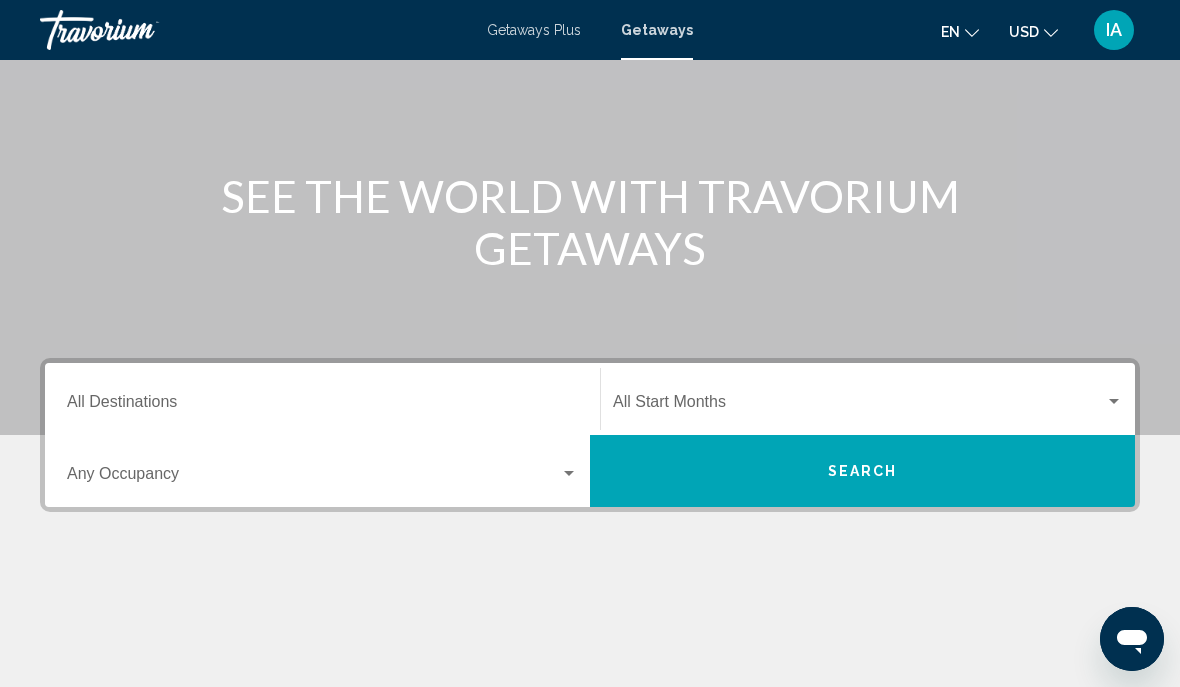 click on "Destination All Destinations" at bounding box center [322, 399] 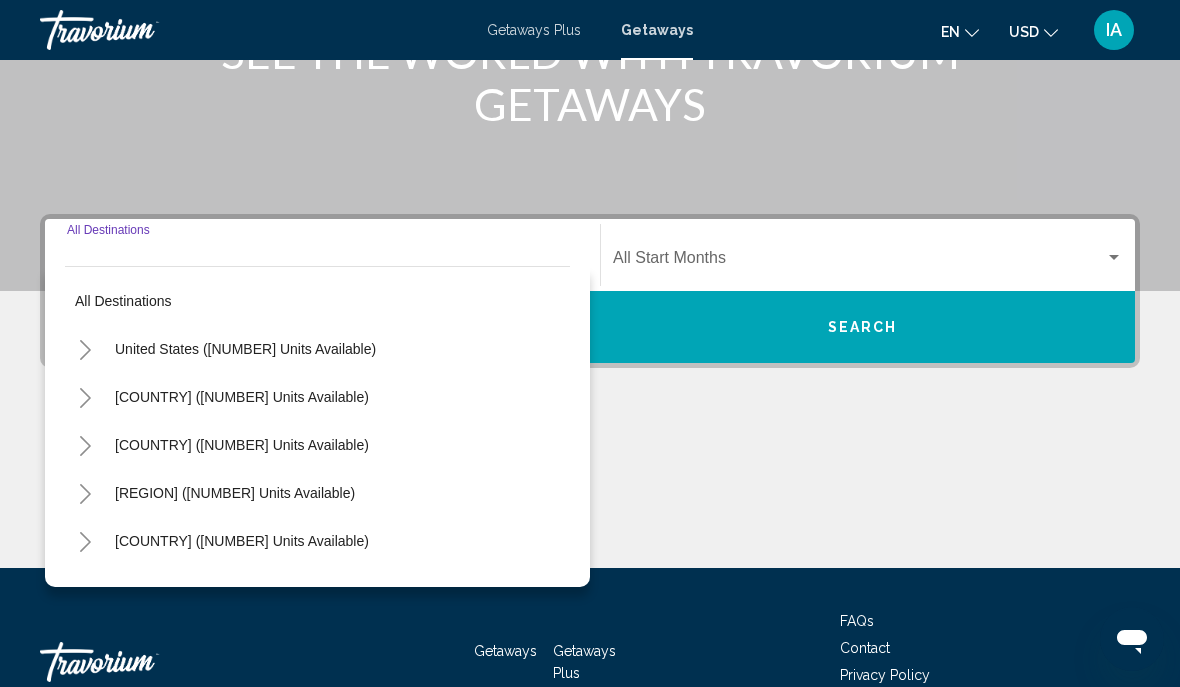 scroll, scrollTop: 346, scrollLeft: 0, axis: vertical 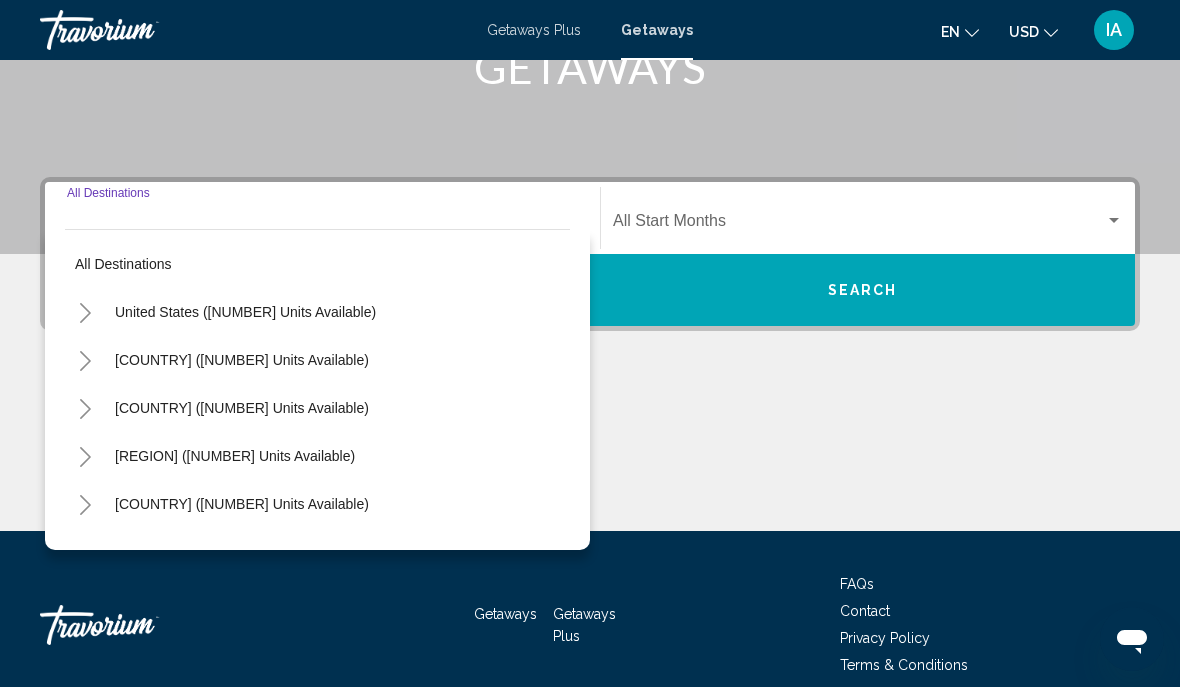 click on "[COUNTRY] ([NUMBER] units available)" at bounding box center (242, 552) 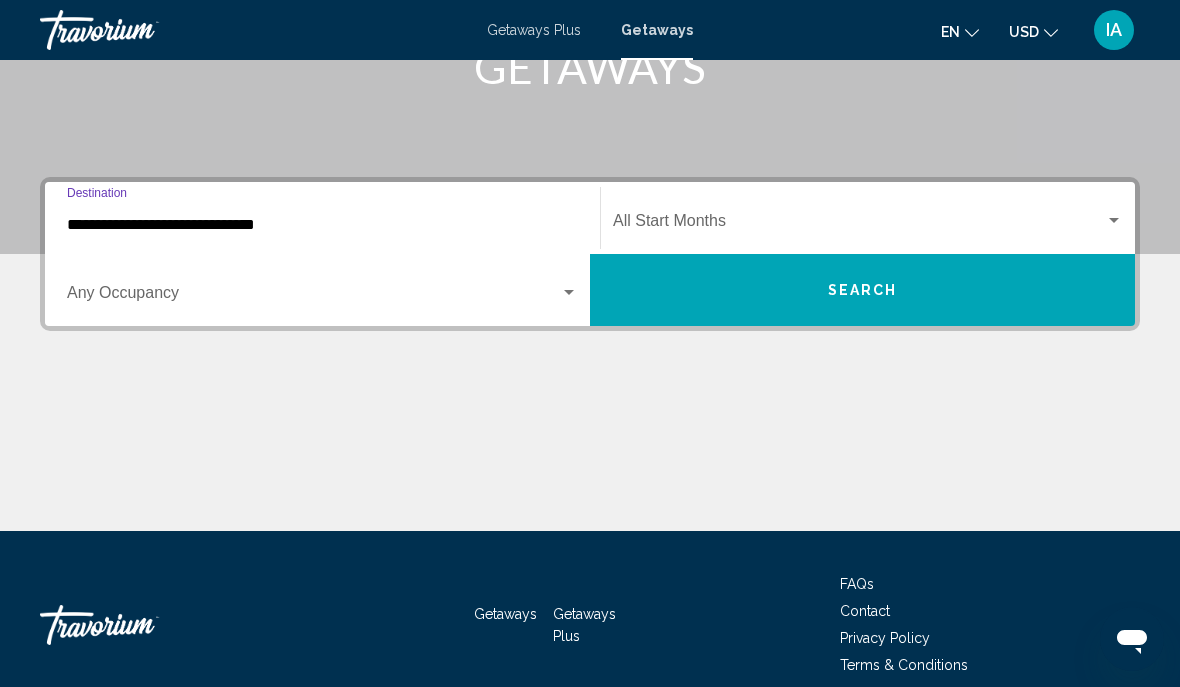 click on "**********" at bounding box center (322, 225) 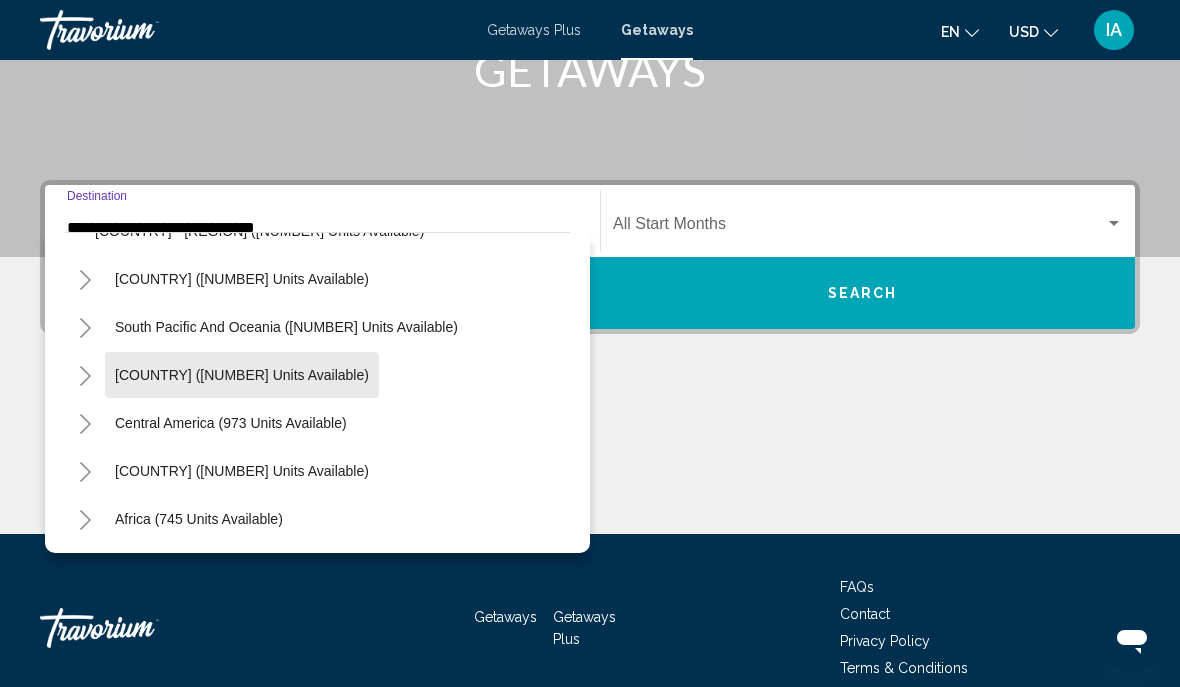 scroll, scrollTop: 1432, scrollLeft: 0, axis: vertical 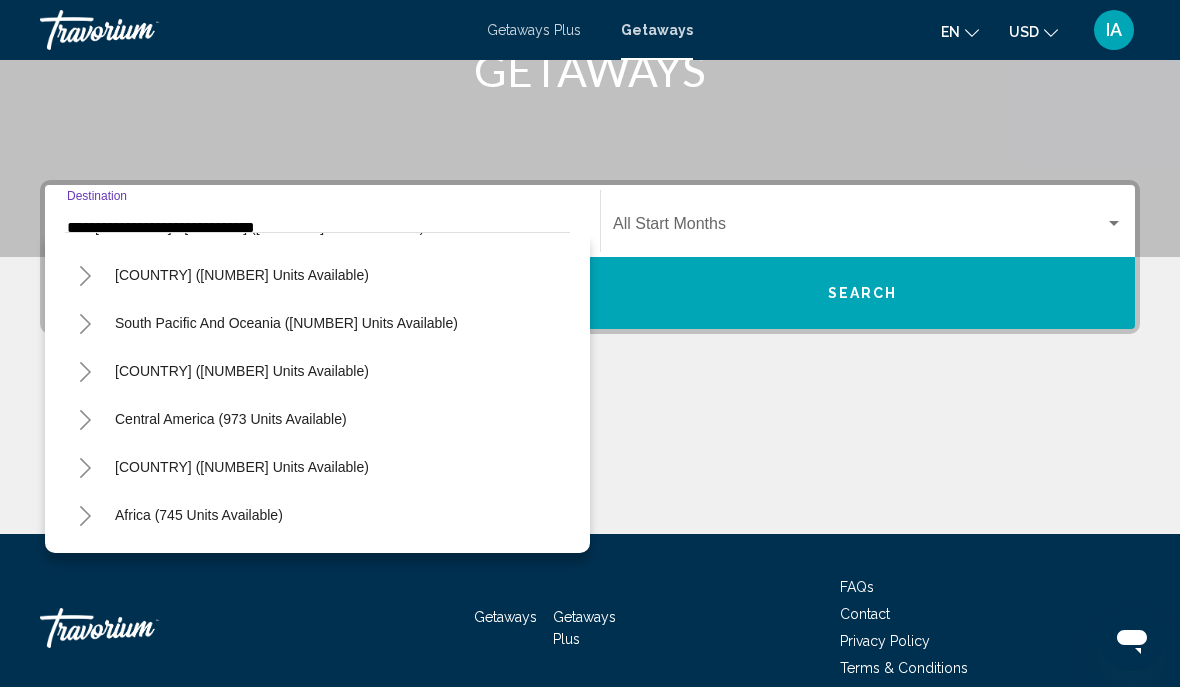 click on "[COUNTRY] ([NUMBER] units available)" at bounding box center (231, 419) 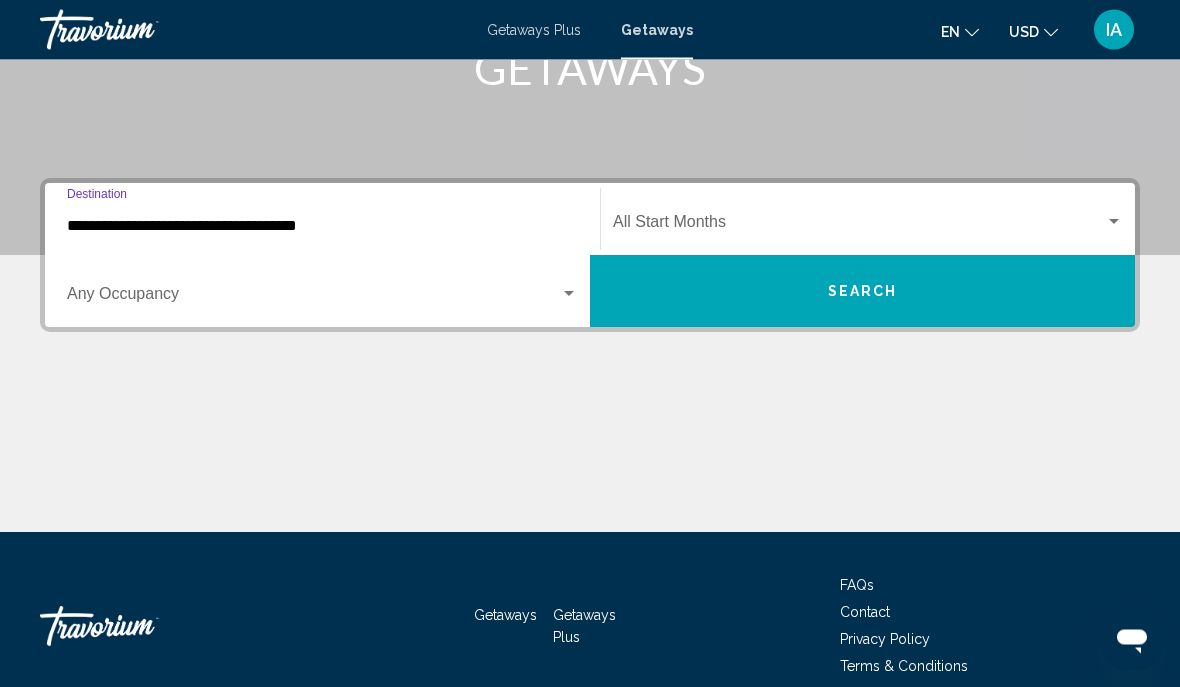 scroll, scrollTop: 345, scrollLeft: 0, axis: vertical 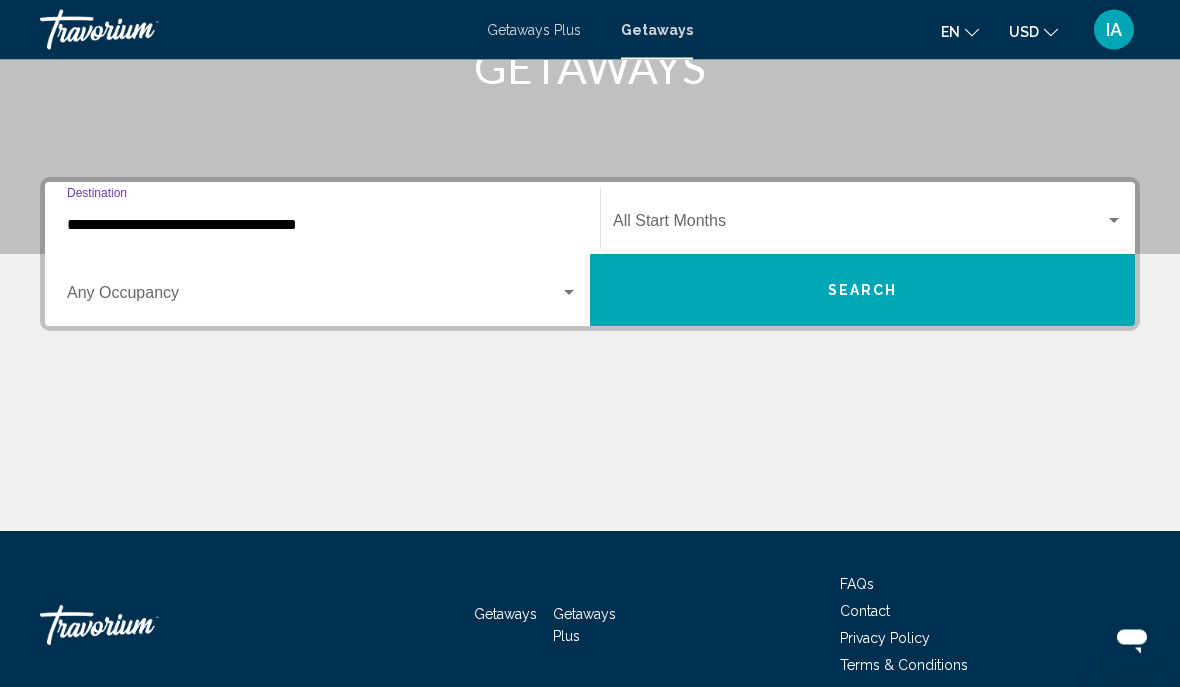 click on "**********" at bounding box center [322, 226] 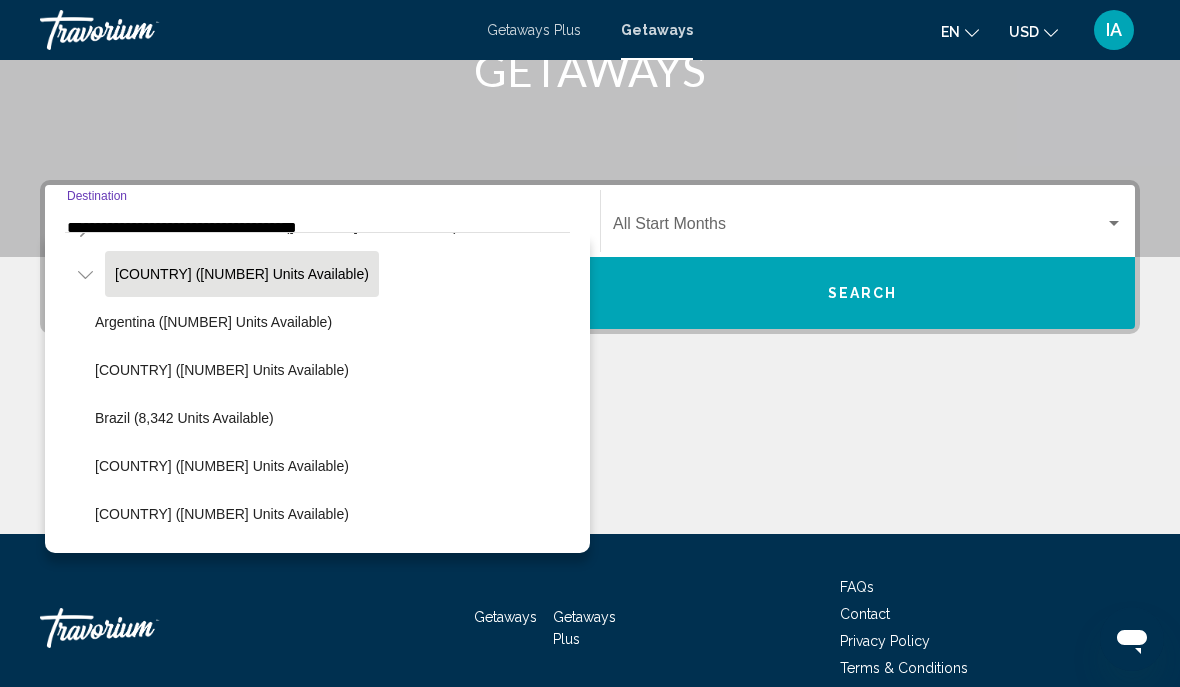 scroll, scrollTop: 1527, scrollLeft: 0, axis: vertical 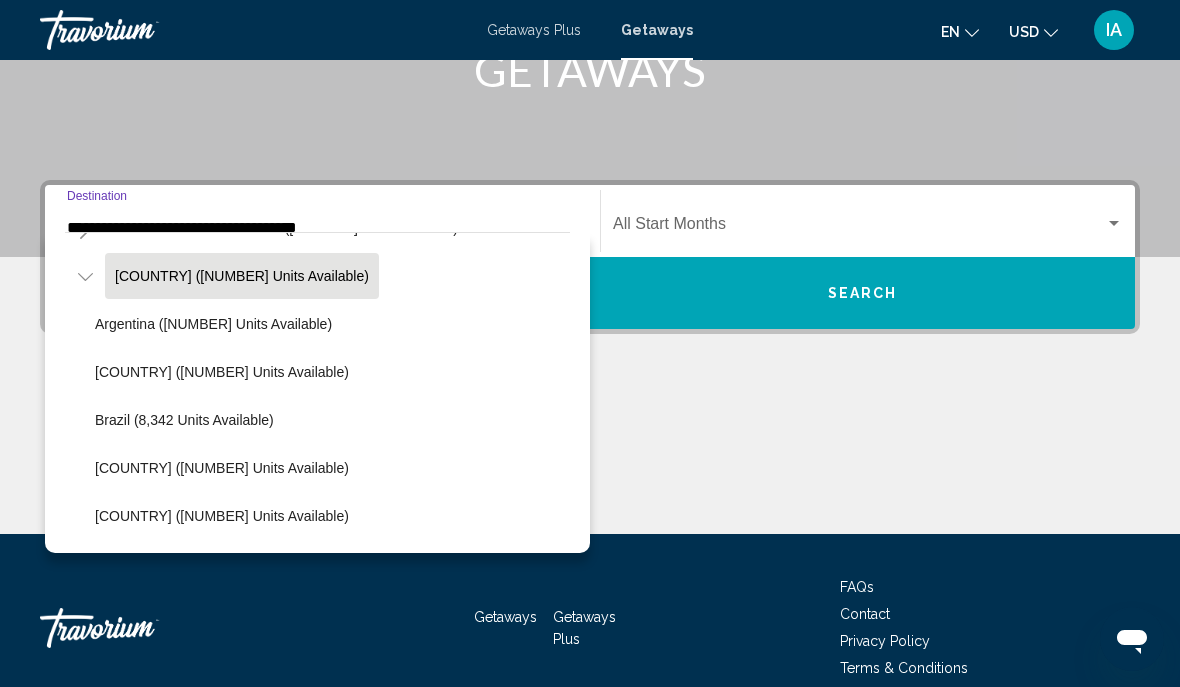 click on "Brazil (8,342 units available)" 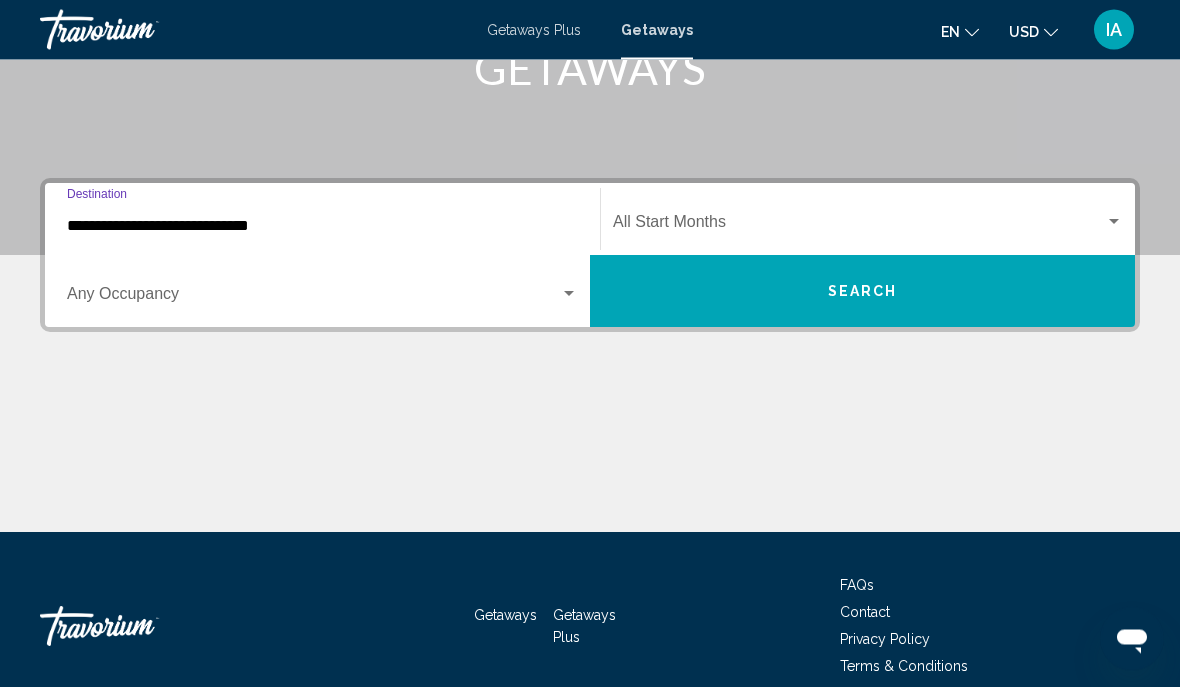 scroll, scrollTop: 345, scrollLeft: 0, axis: vertical 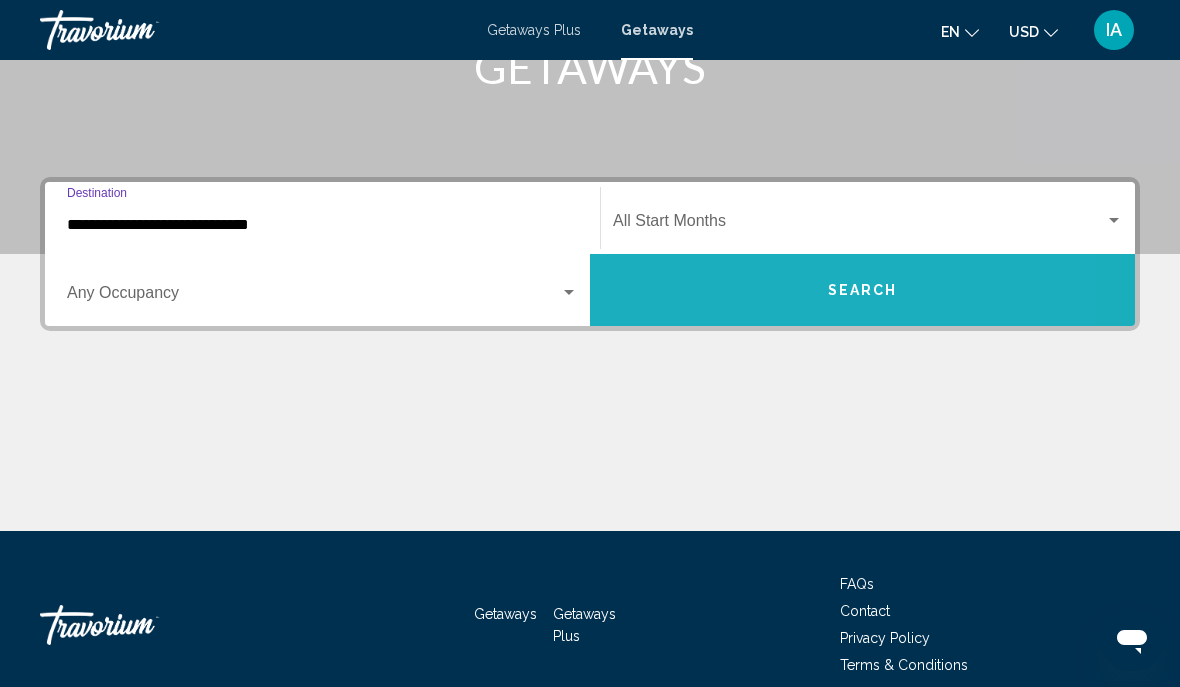 click on "Search" at bounding box center (862, 290) 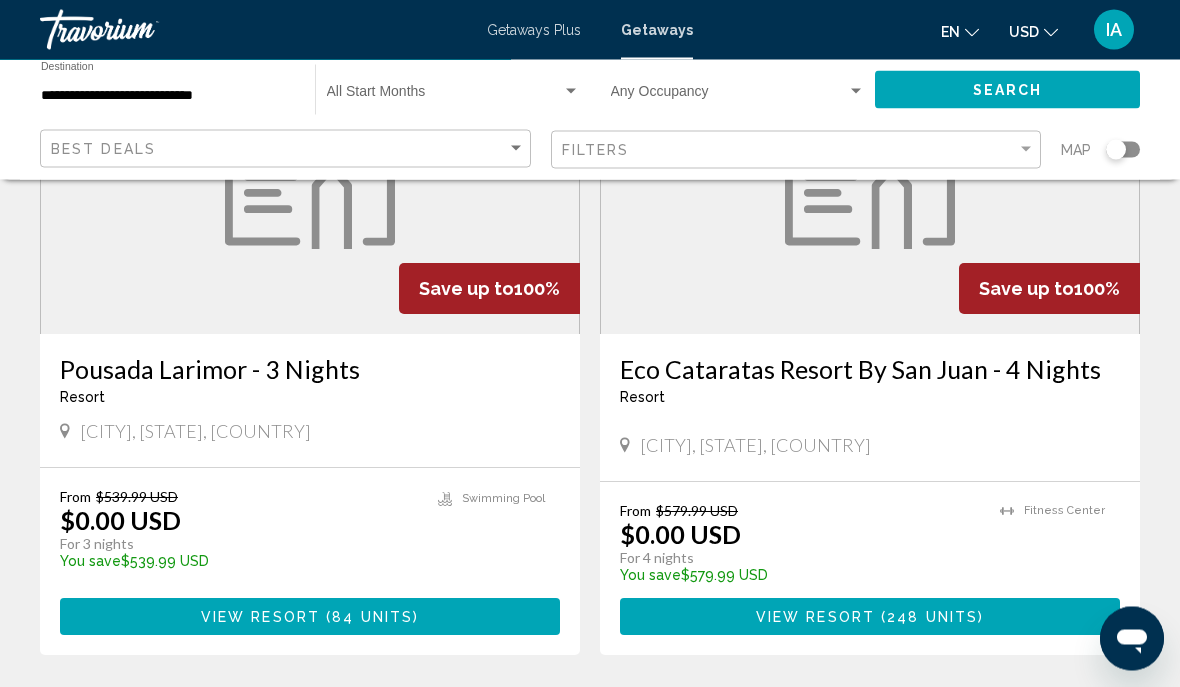 scroll, scrollTop: 264, scrollLeft: 0, axis: vertical 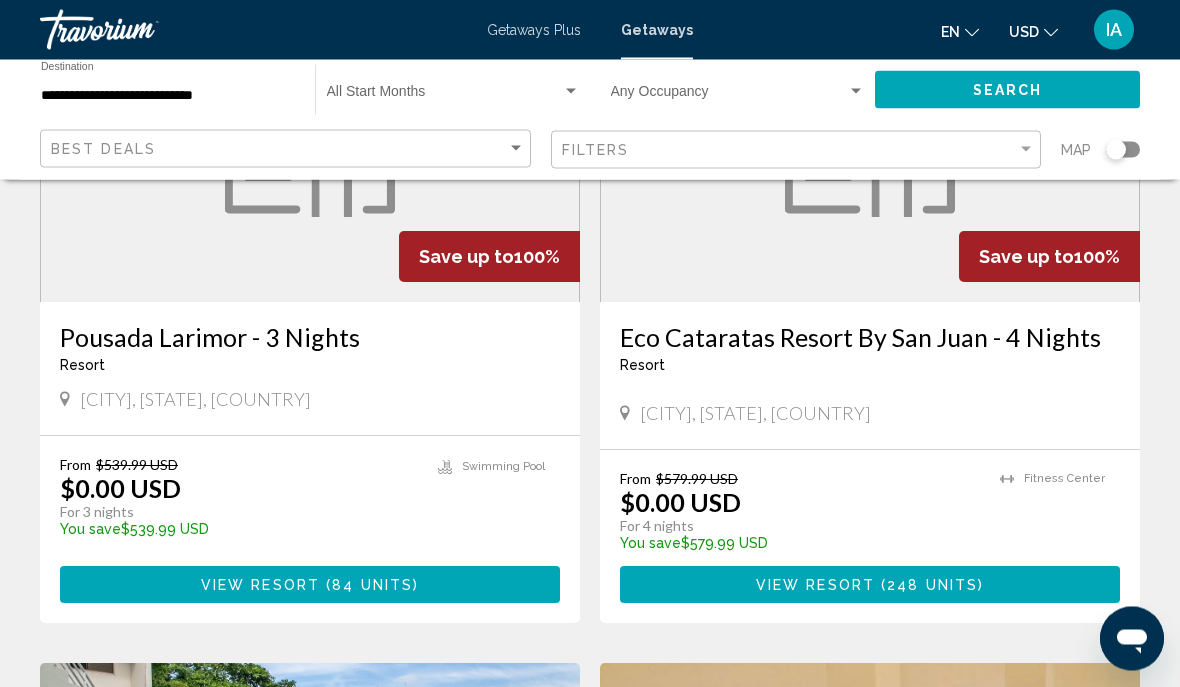 click on "Eco Cataratas Resort By San Juan - 4 Nights" at bounding box center (870, 338) 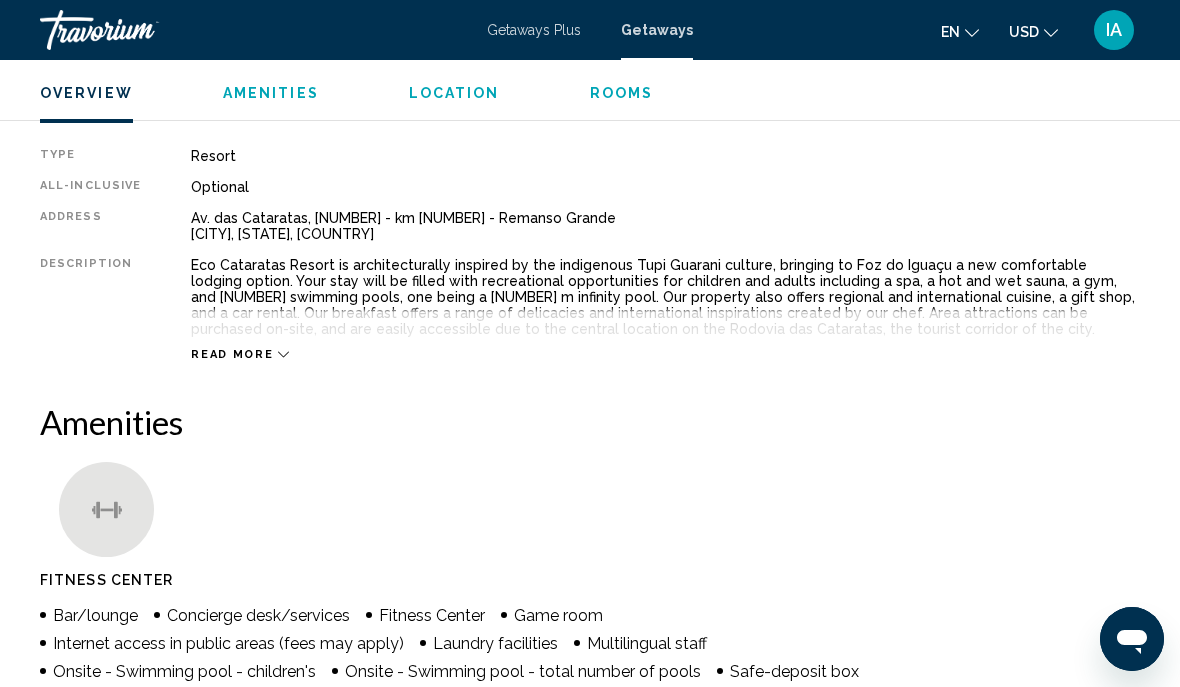 scroll, scrollTop: 226, scrollLeft: 0, axis: vertical 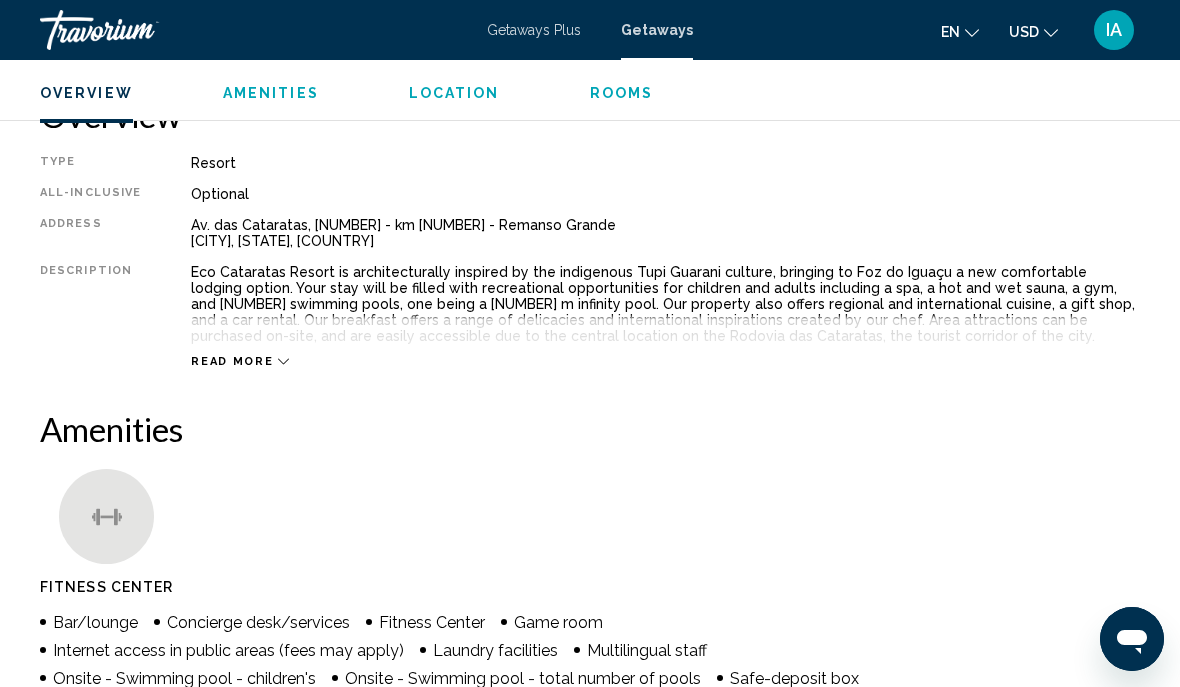 click 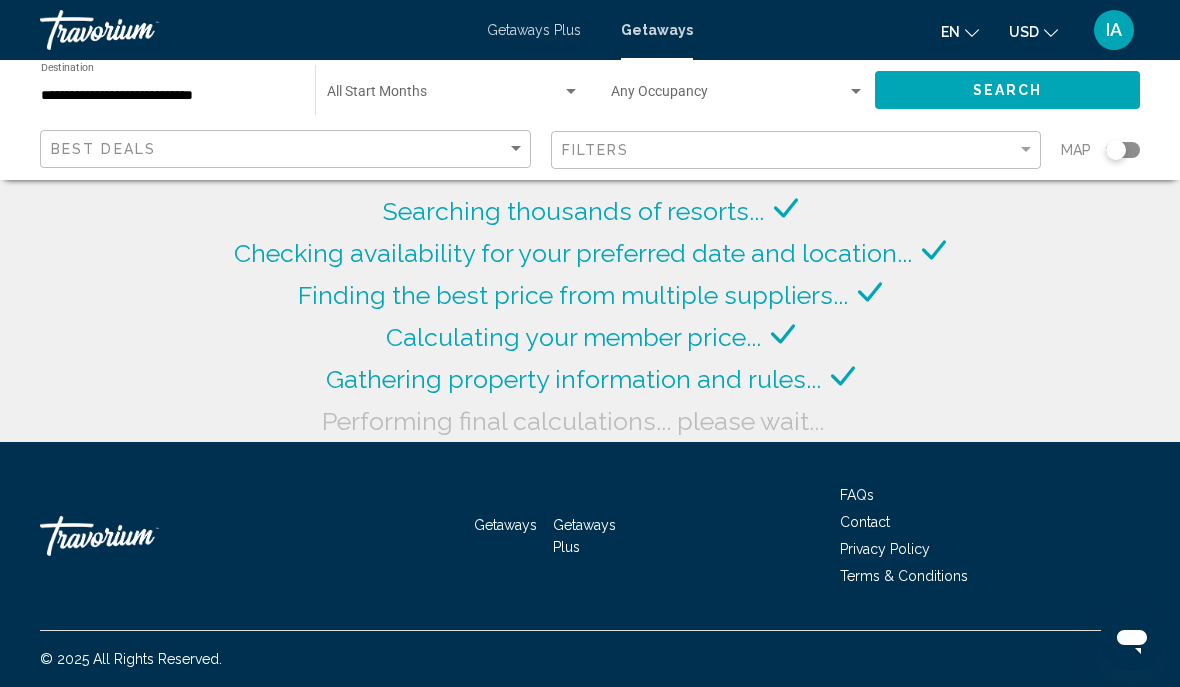 scroll, scrollTop: 90, scrollLeft: 0, axis: vertical 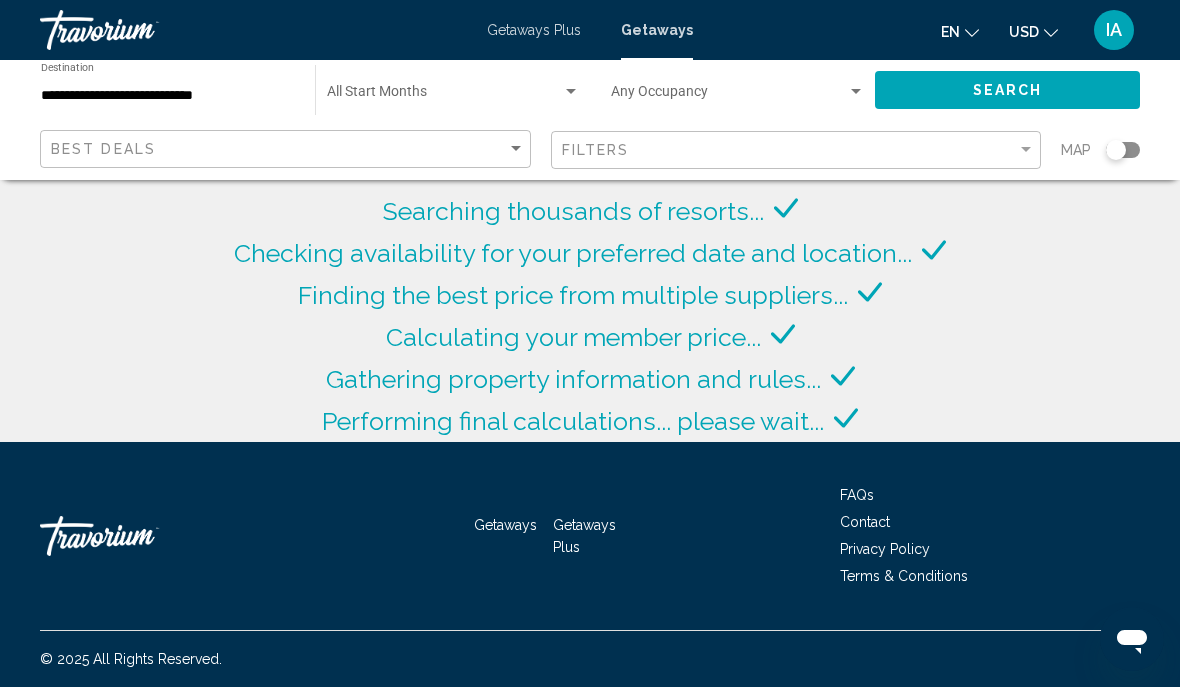 click on "Best Deals" 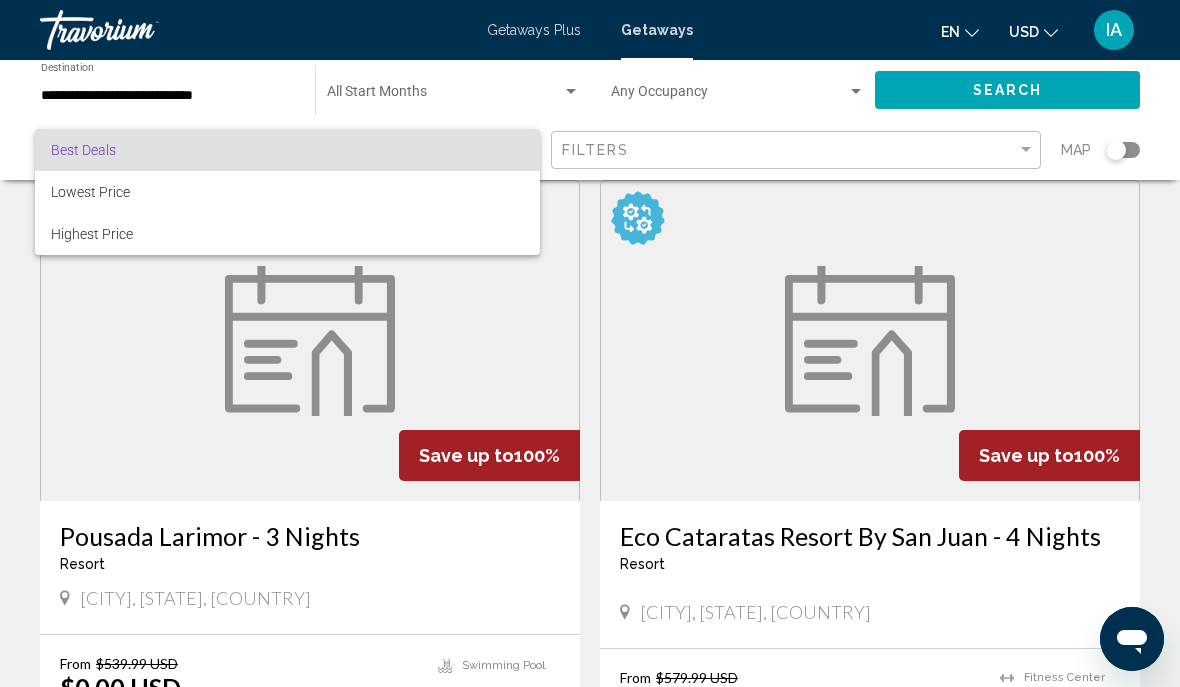 click at bounding box center (590, 343) 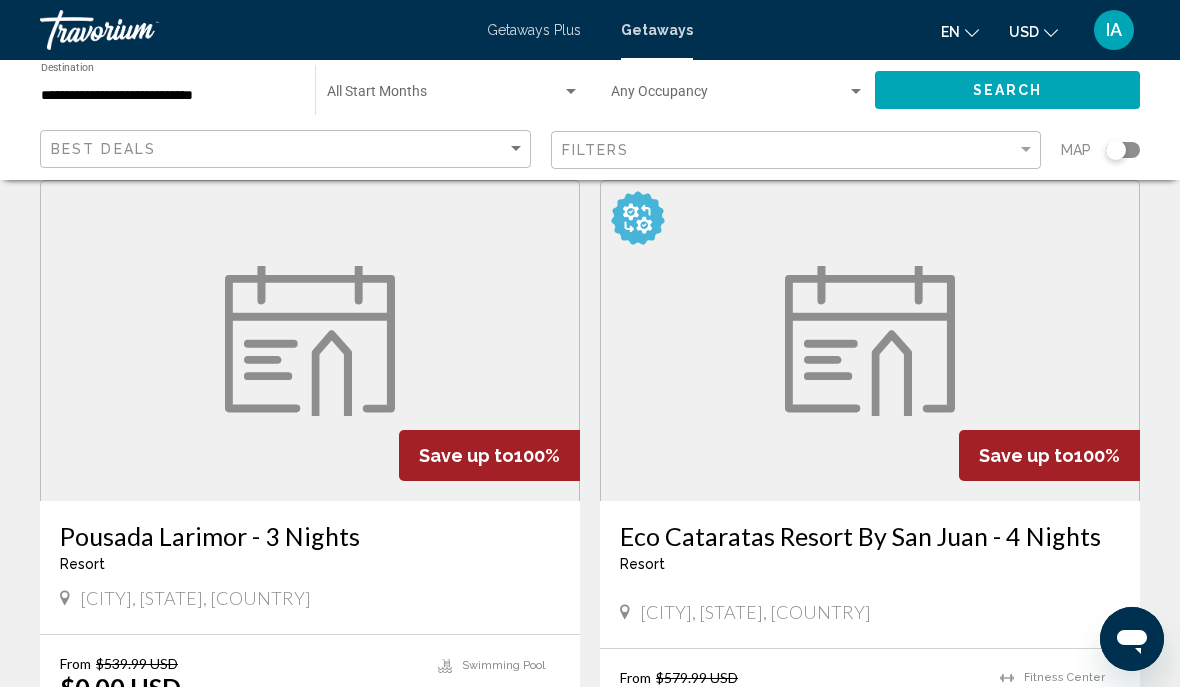 click at bounding box center [738, 96] 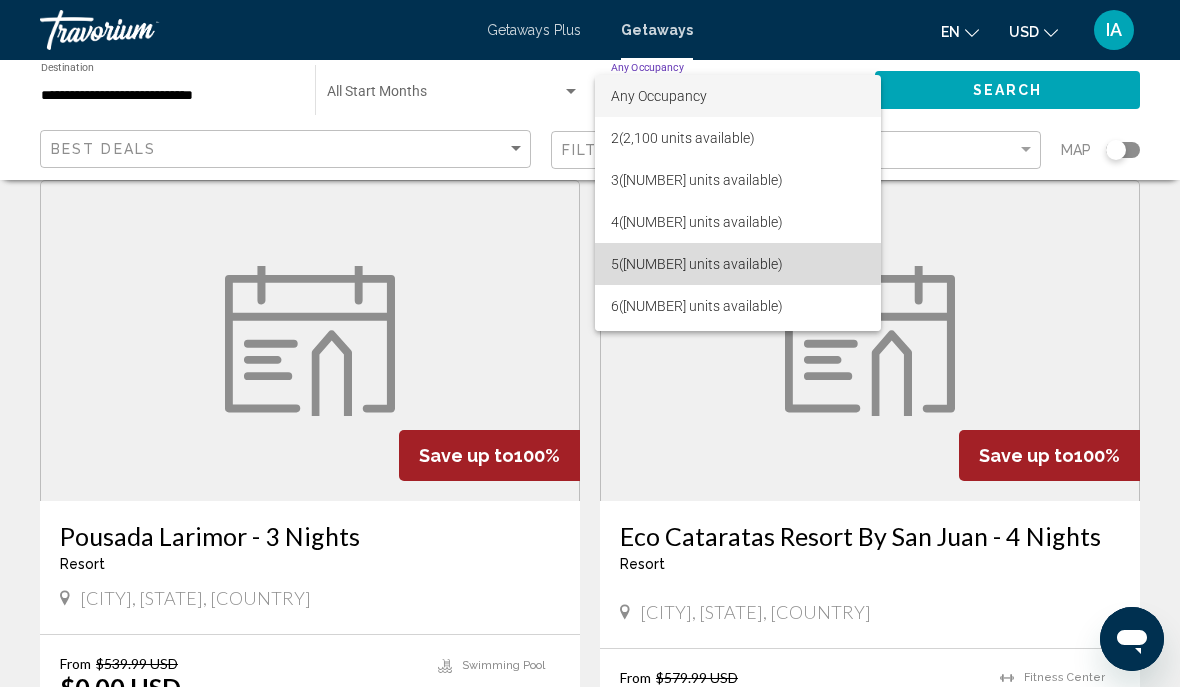 click on "[NUMBER]  ([NUMBER] units available)" at bounding box center [738, 264] 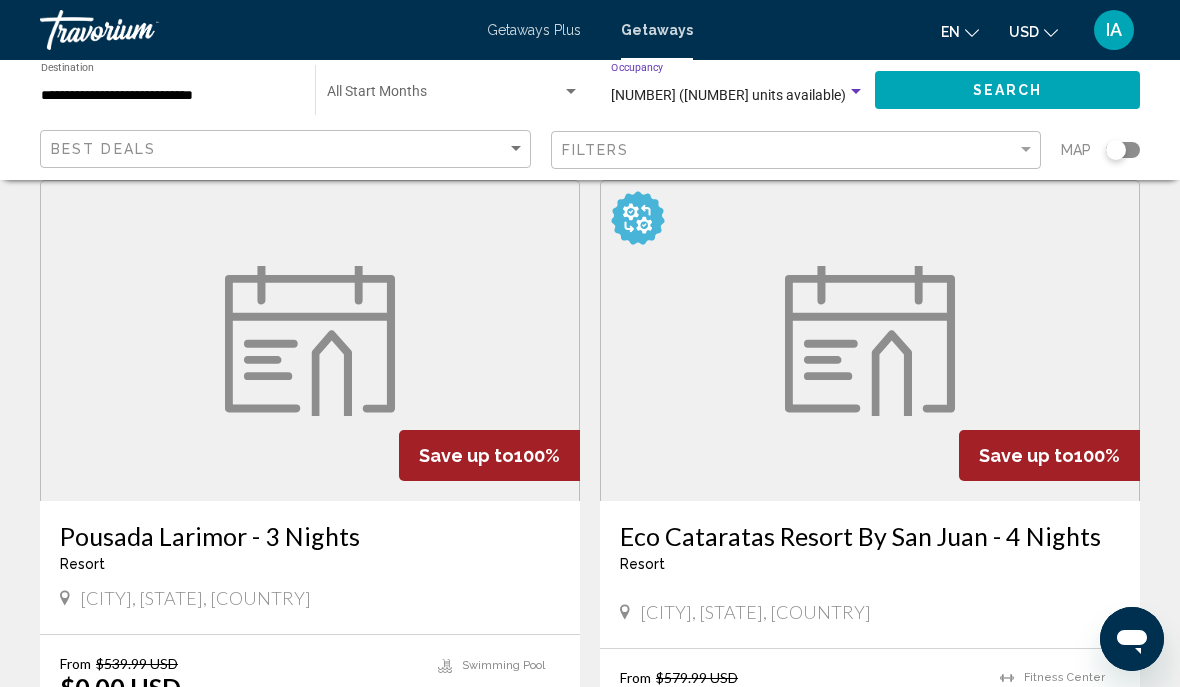 click on "Search" 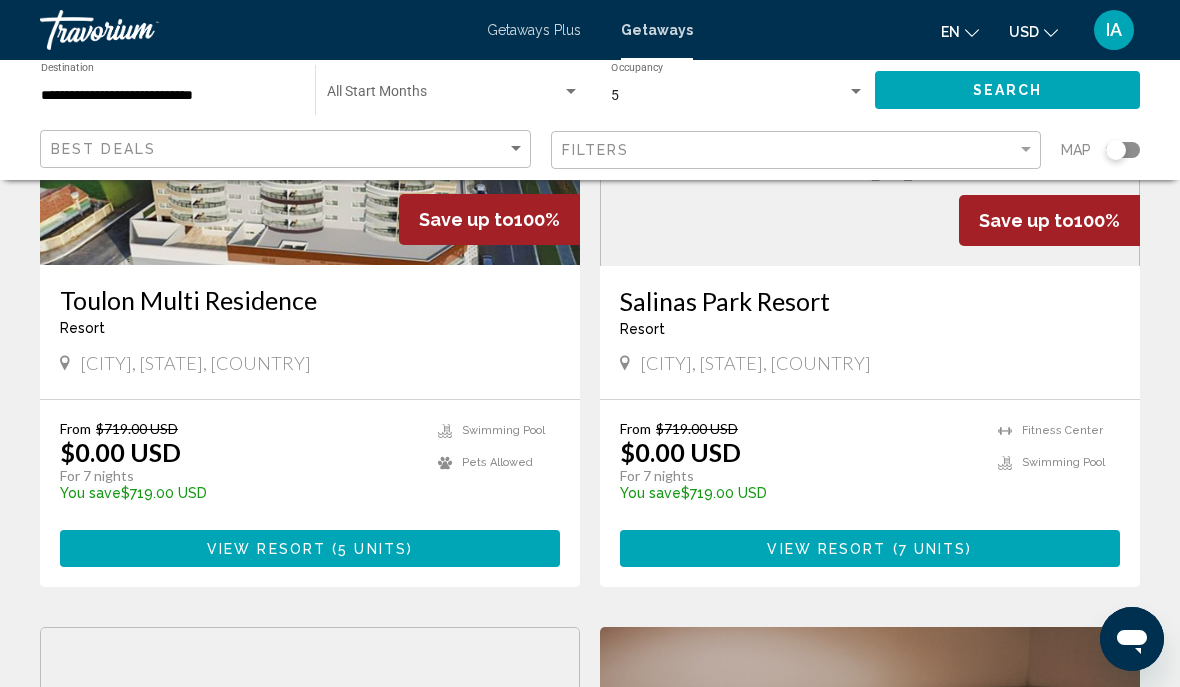scroll, scrollTop: 2399, scrollLeft: 0, axis: vertical 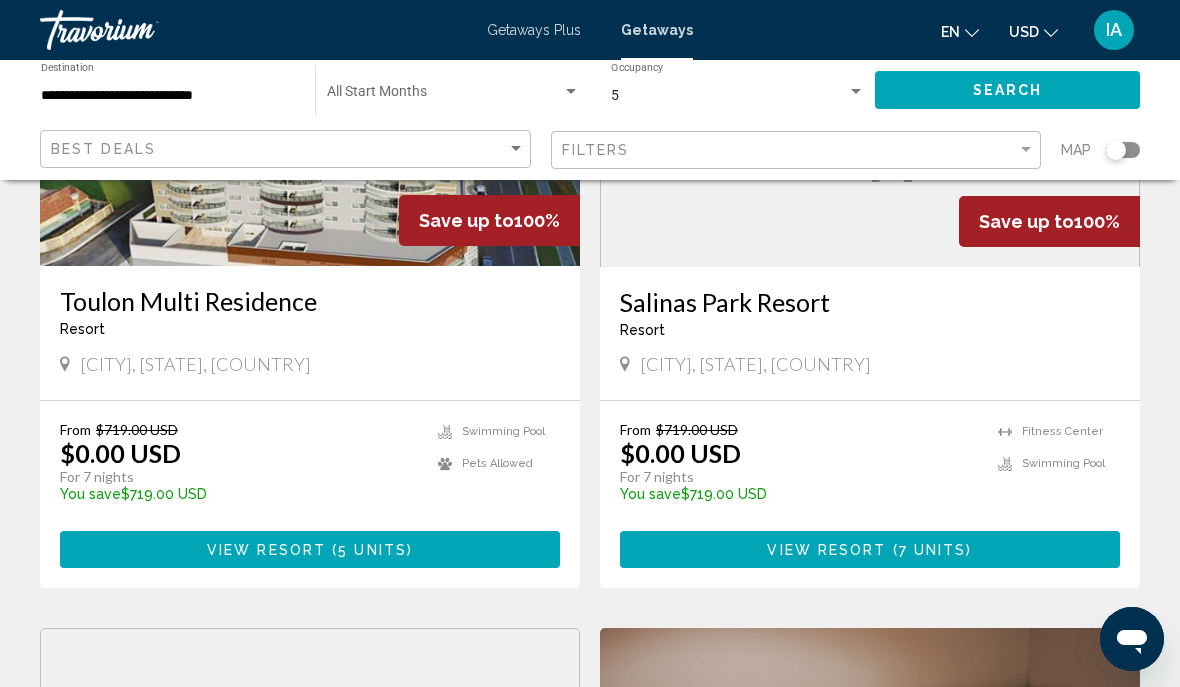 click on "**********" 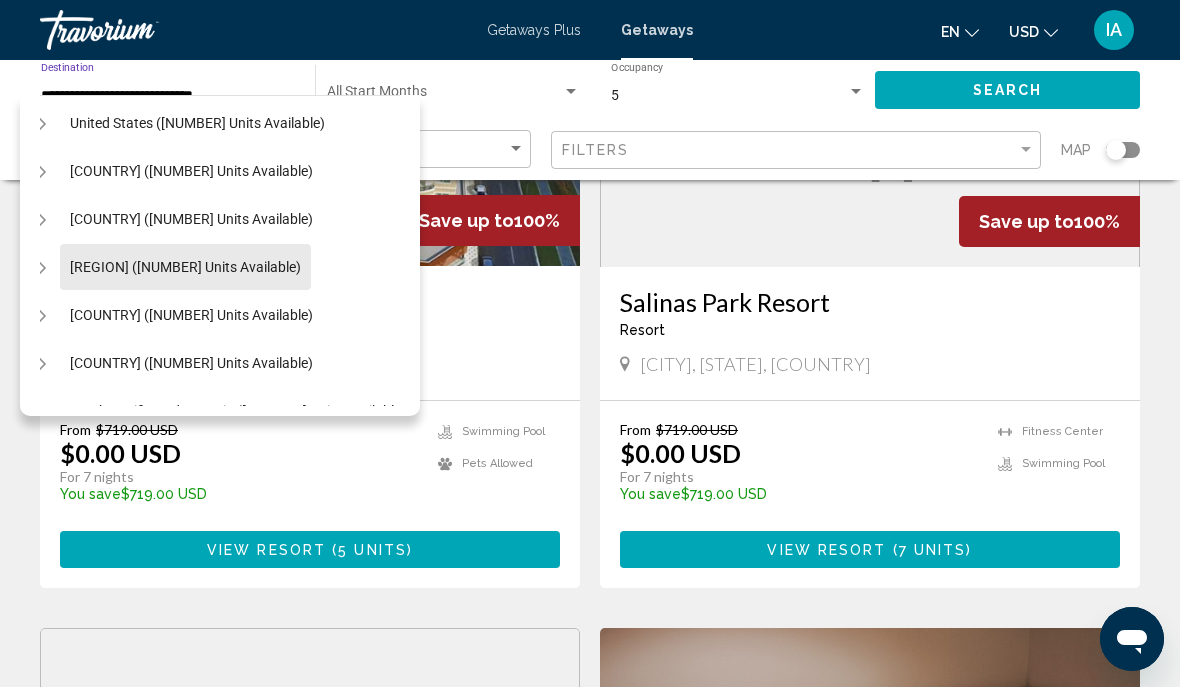 scroll, scrollTop: 58, scrollLeft: 20, axis: both 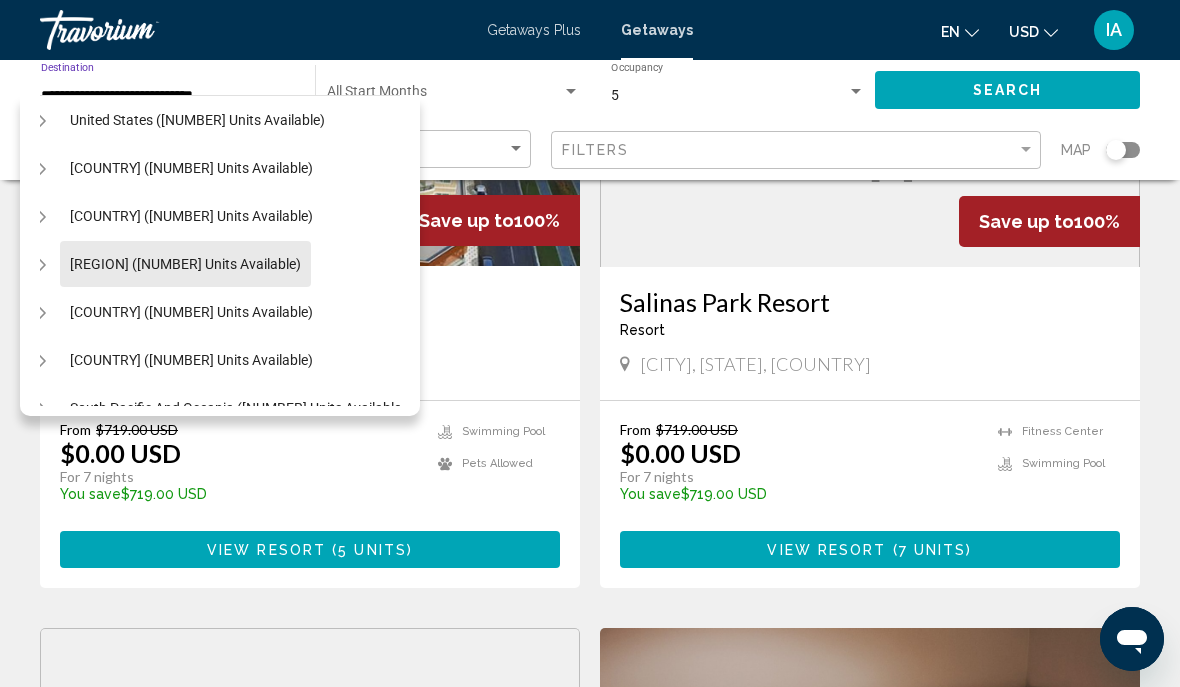 click on "[REGION] ([NUMBER] units available)" at bounding box center [191, 312] 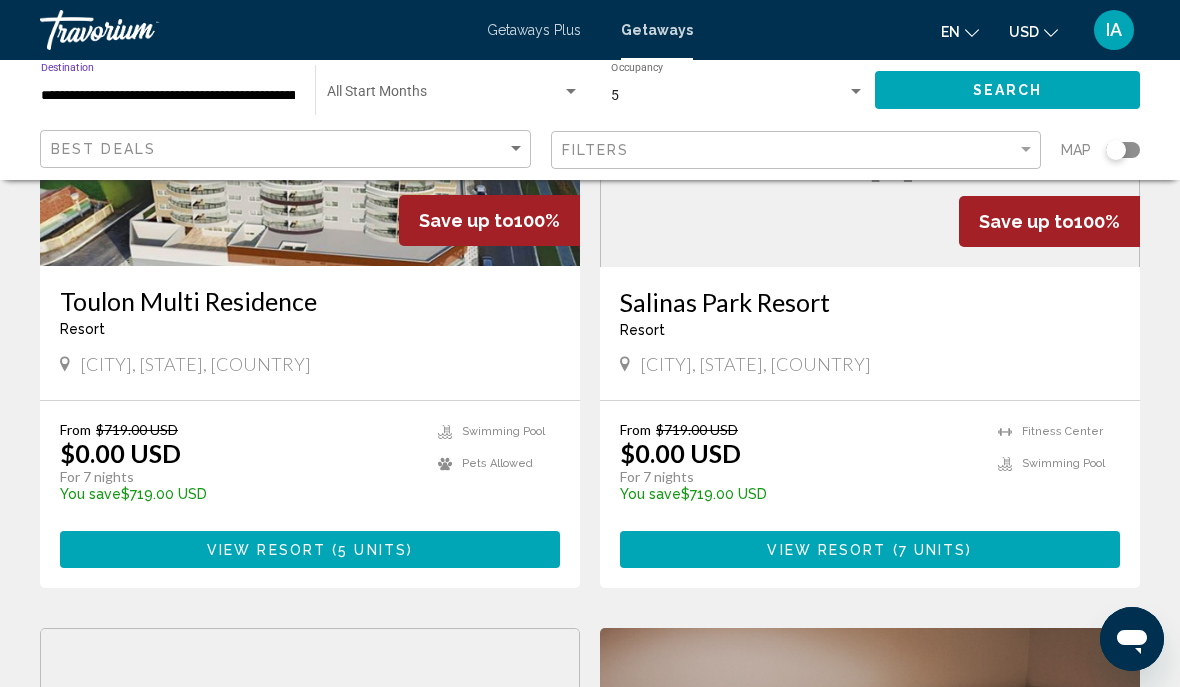 click on "**********" 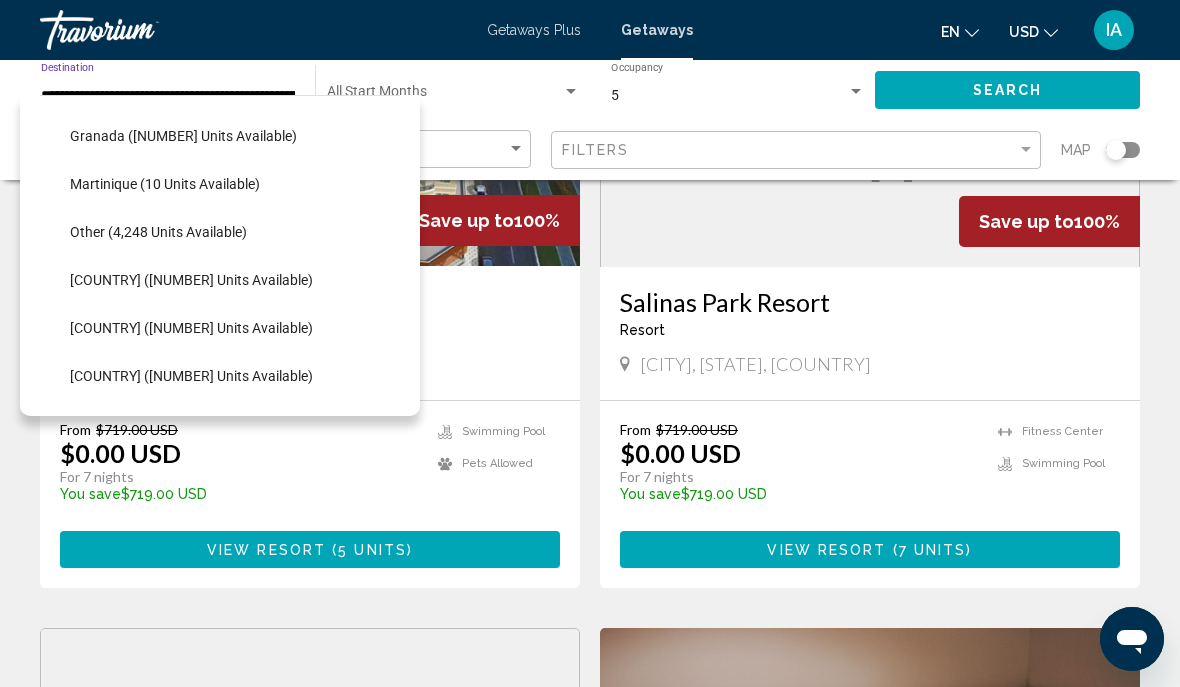 scroll, scrollTop: 423, scrollLeft: 0, axis: vertical 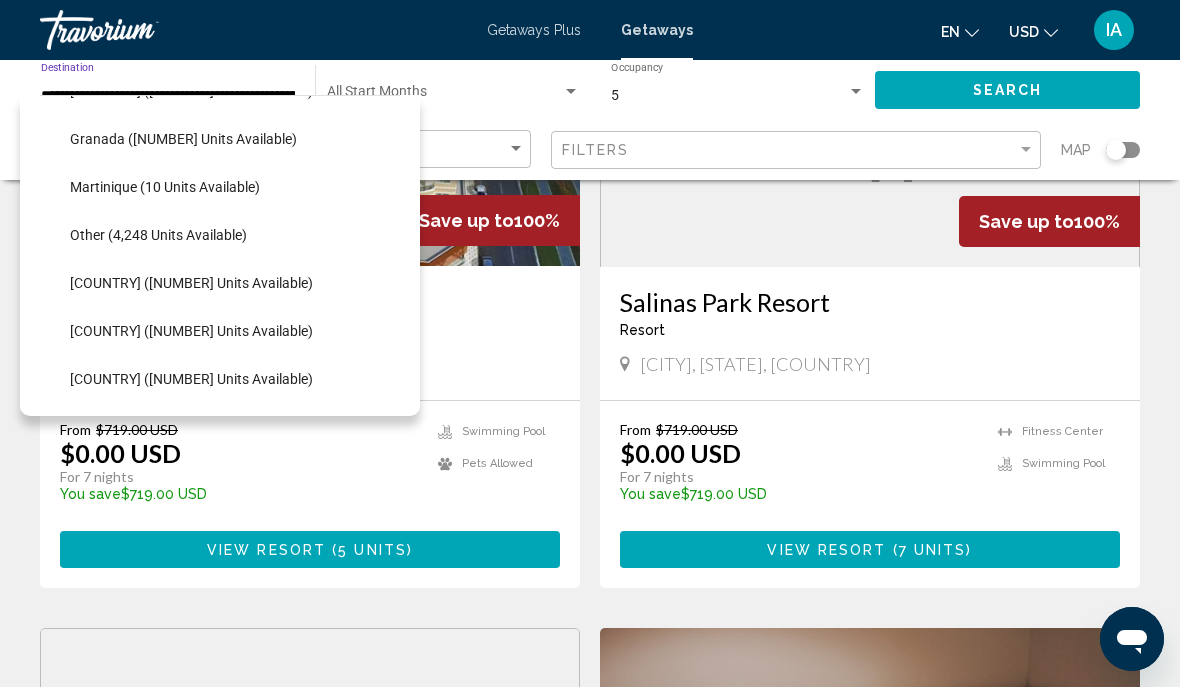 click on "Other (4,248 units available)" 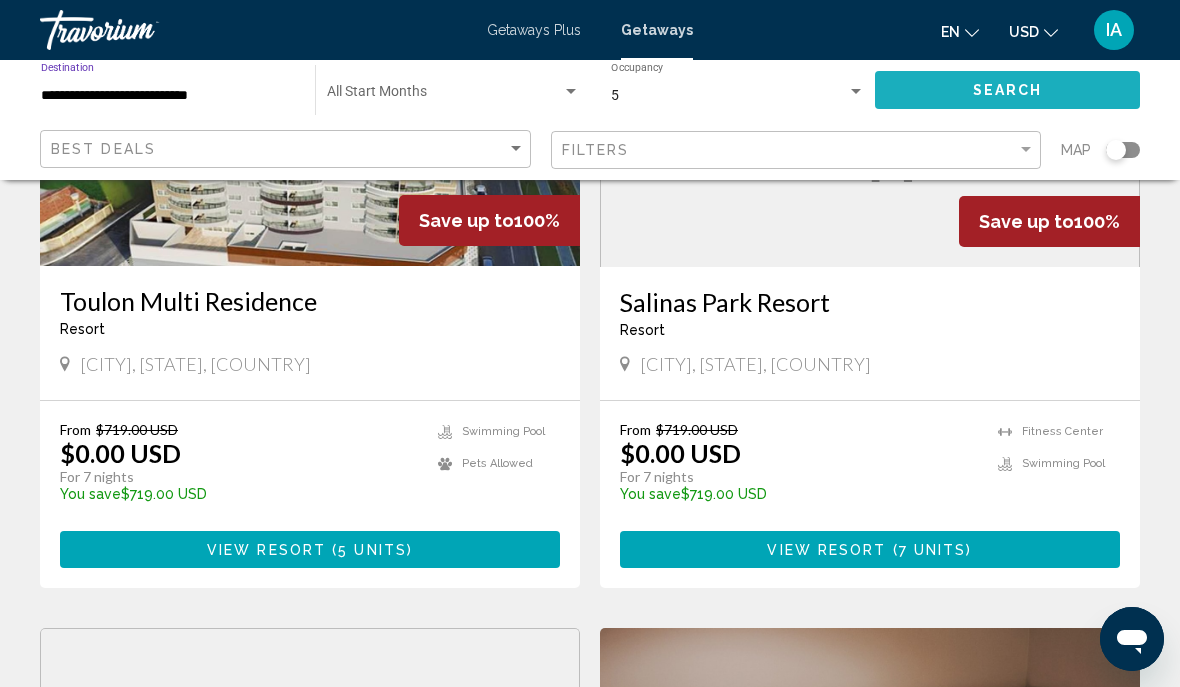 click on "Search" 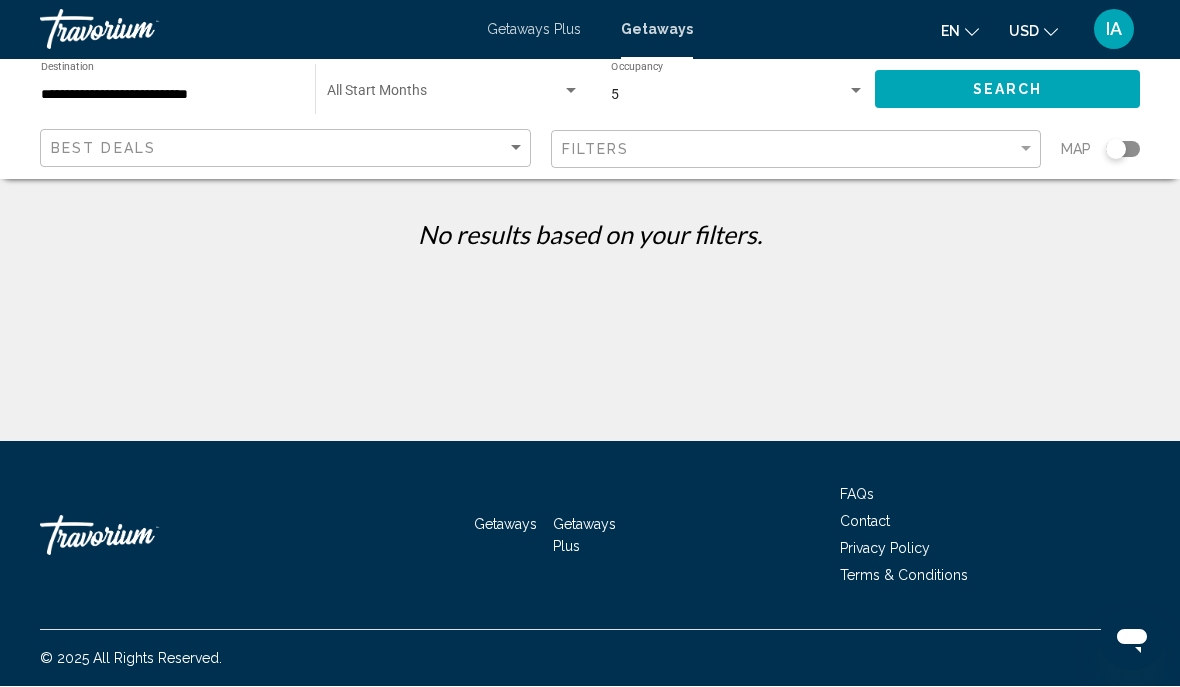 click on "5" at bounding box center [729, 96] 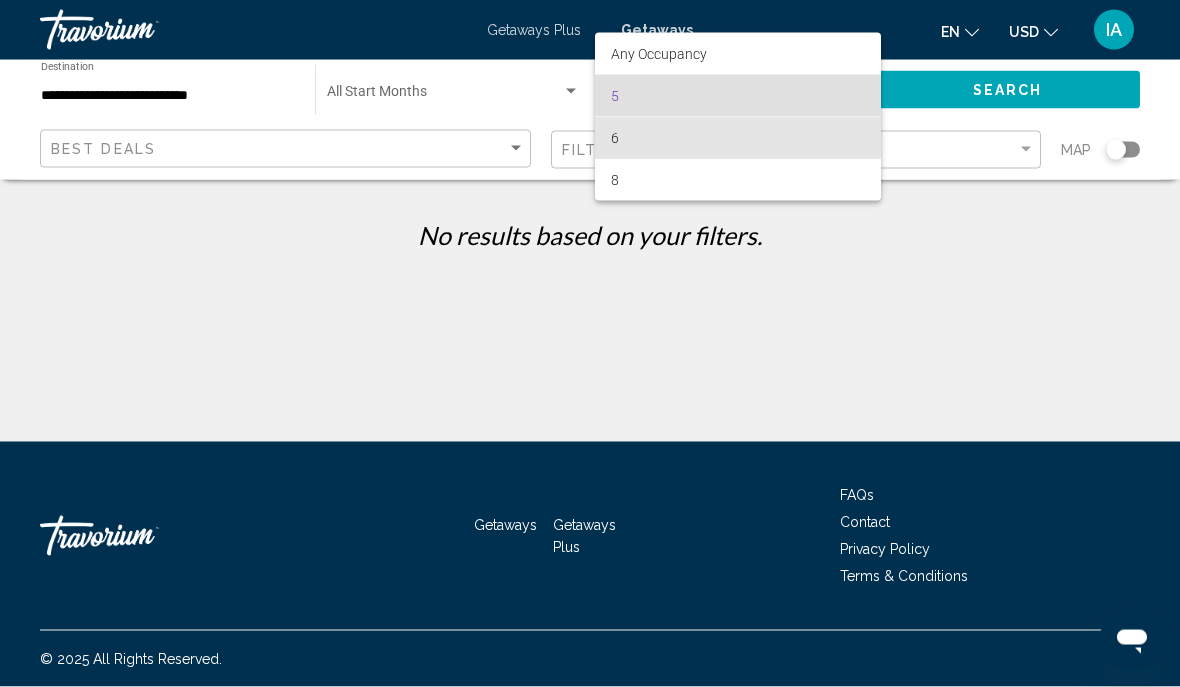 scroll, scrollTop: 89, scrollLeft: 0, axis: vertical 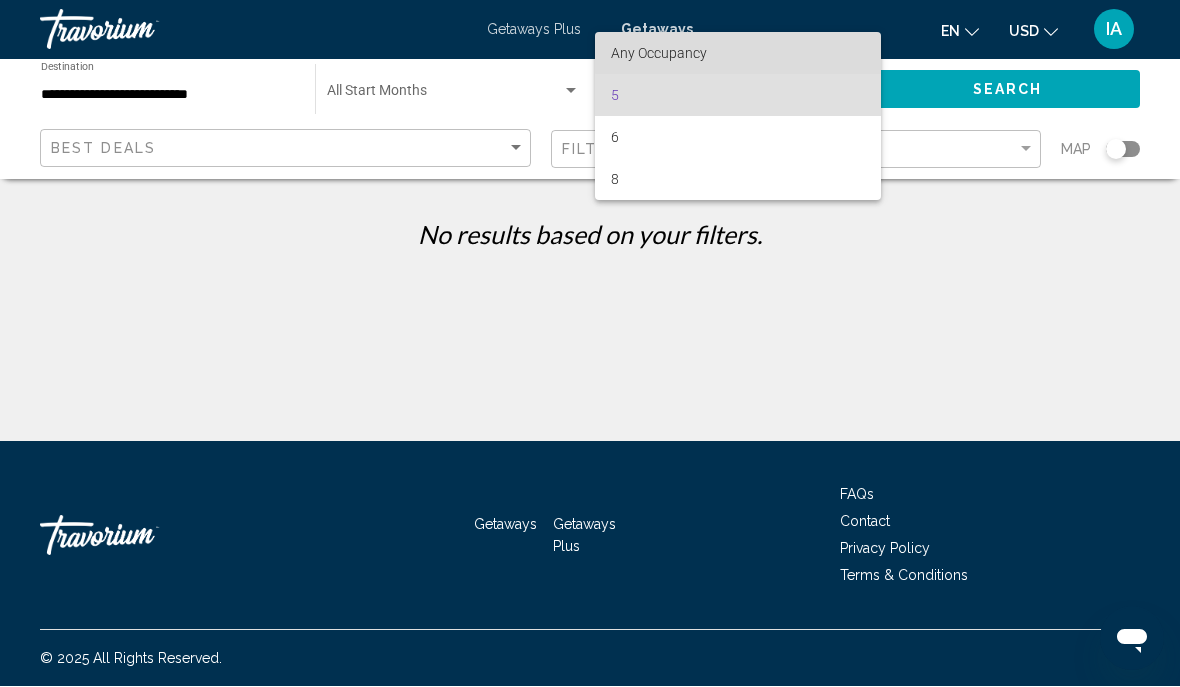 click on "Any Occupancy" at bounding box center [738, 54] 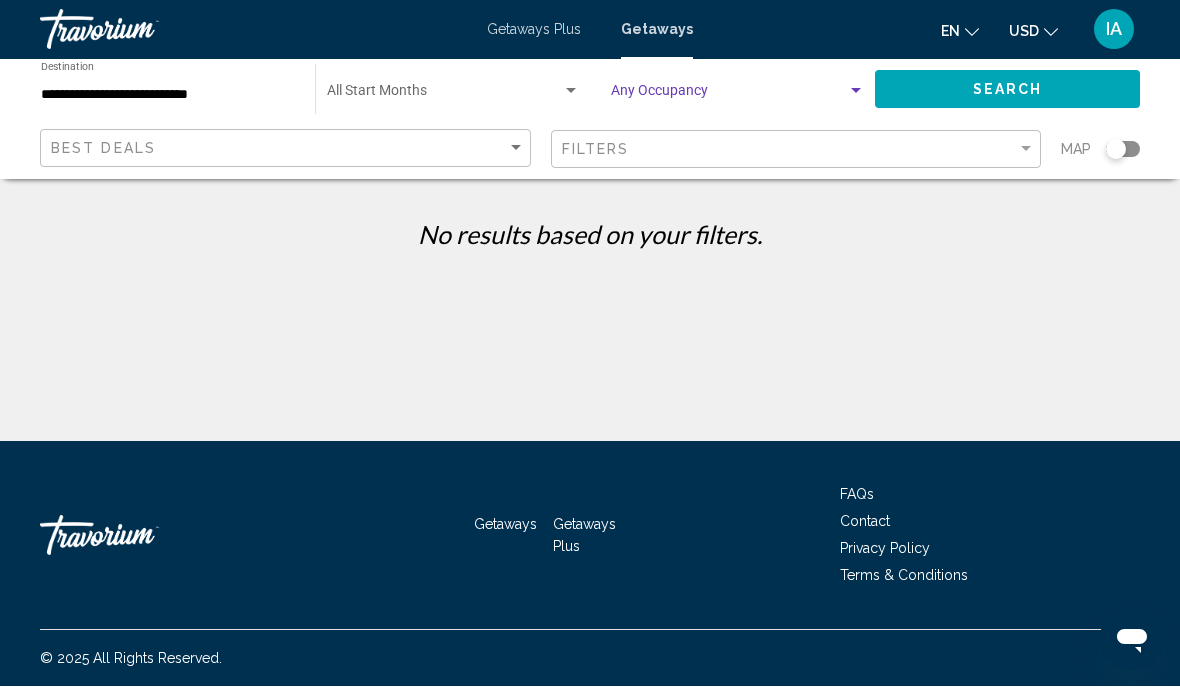 click on "Search" 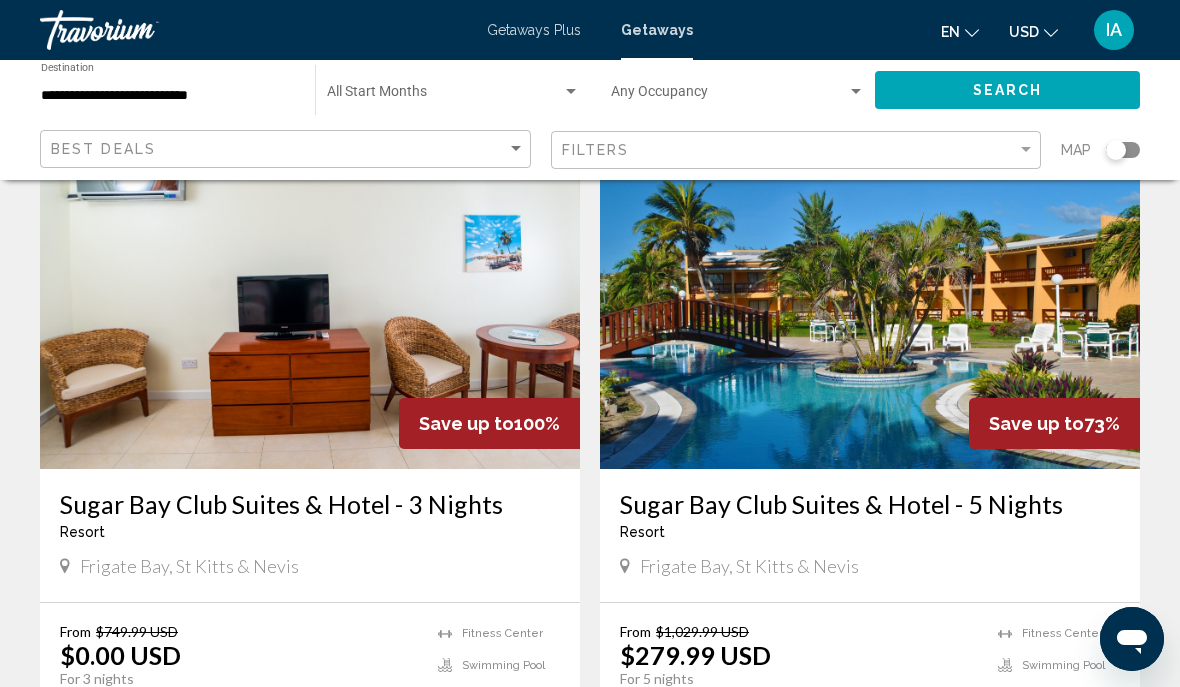 scroll, scrollTop: 0, scrollLeft: 0, axis: both 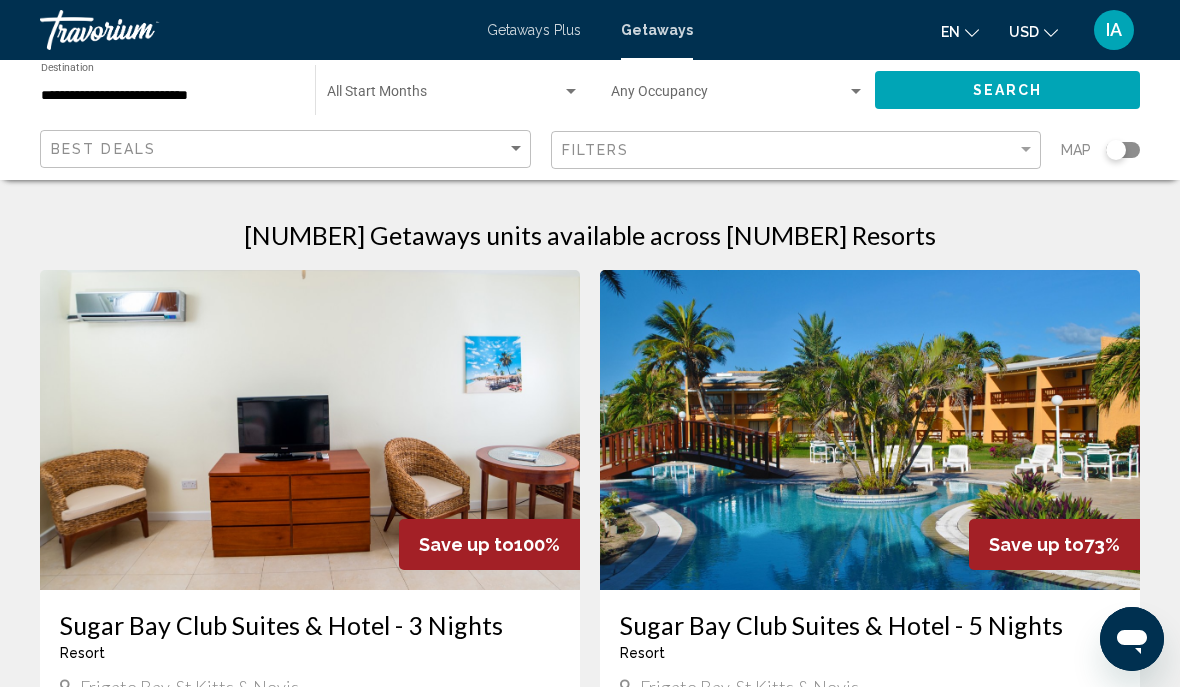 click on "**********" 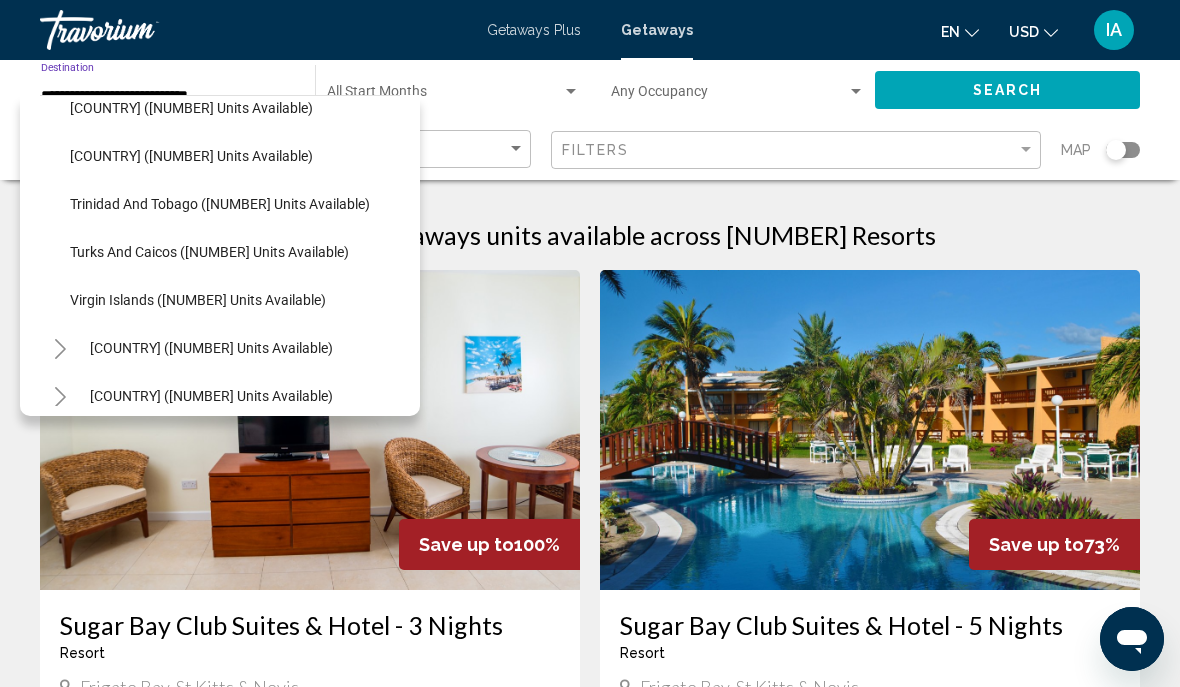 scroll, scrollTop: 647, scrollLeft: 0, axis: vertical 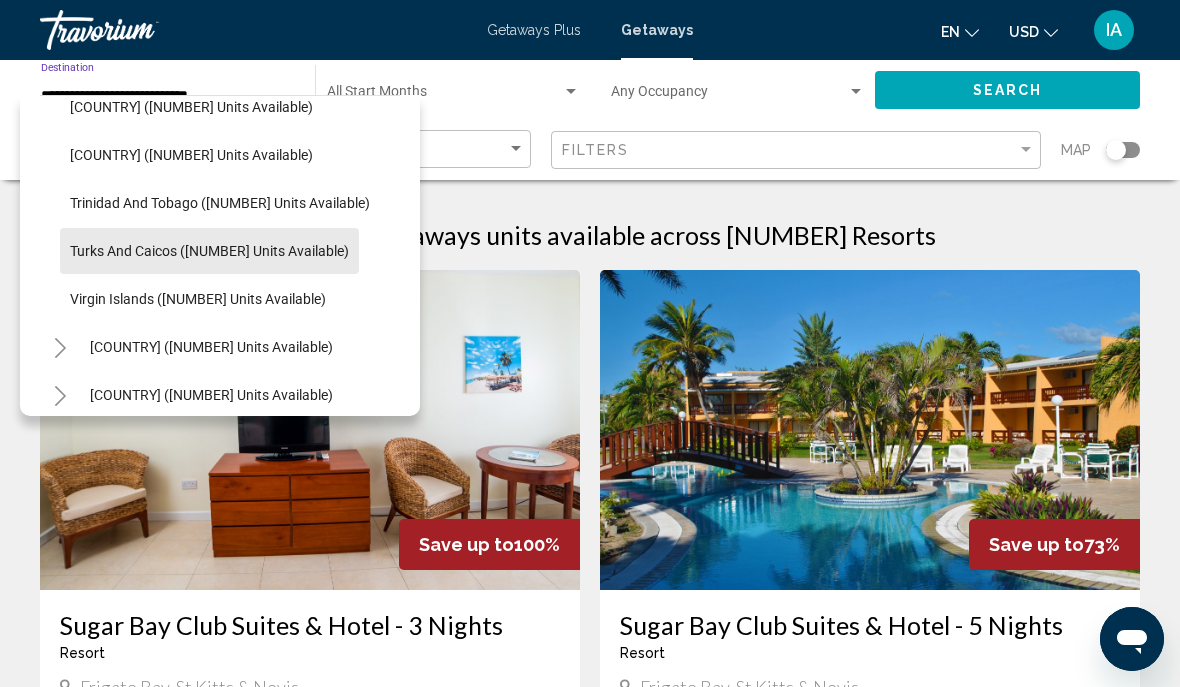 click on "Turks and Caicos ([NUMBER] units available)" 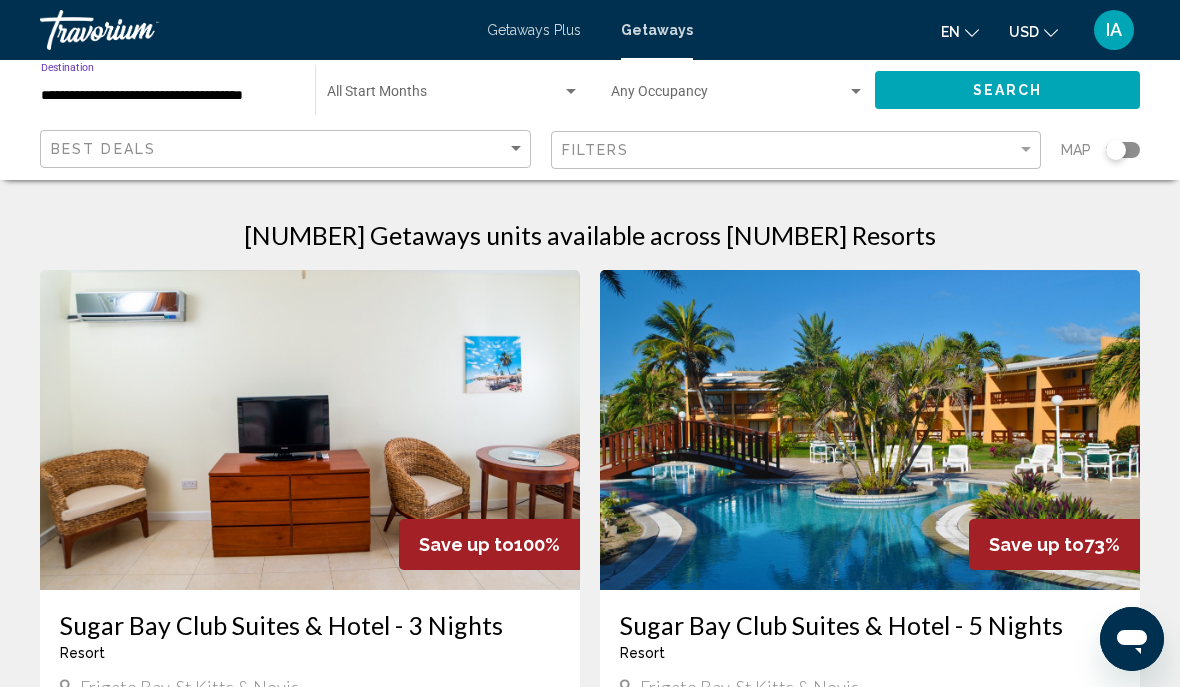 click on "Search" 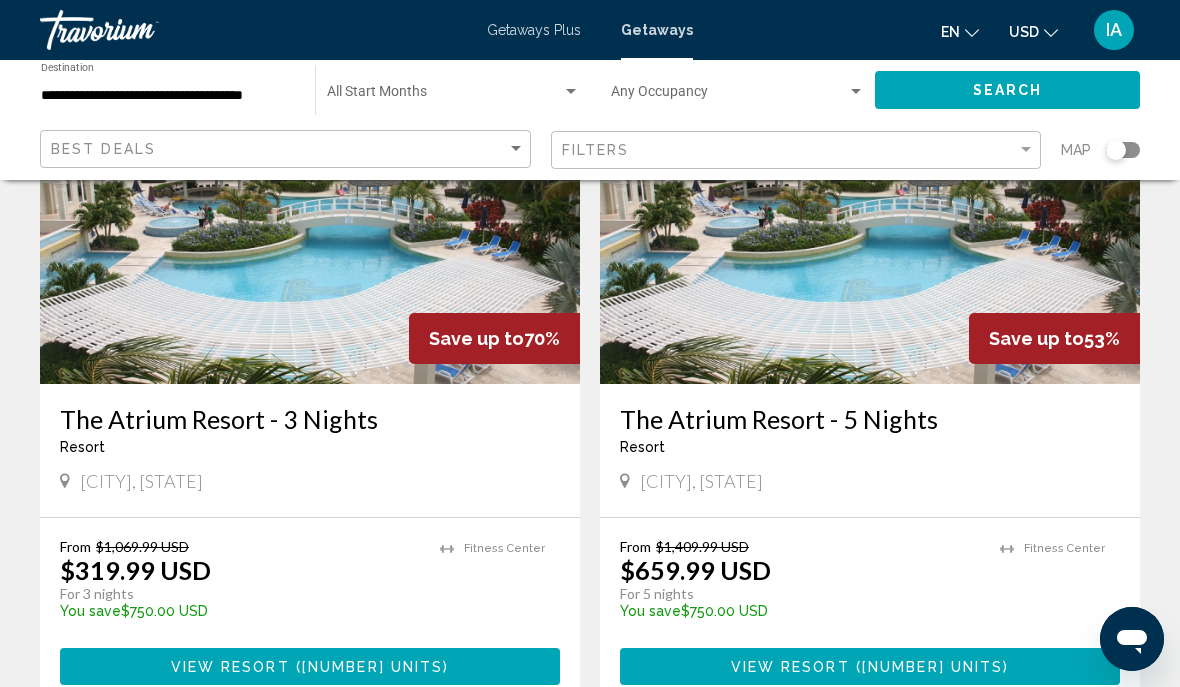 scroll, scrollTop: 208, scrollLeft: 0, axis: vertical 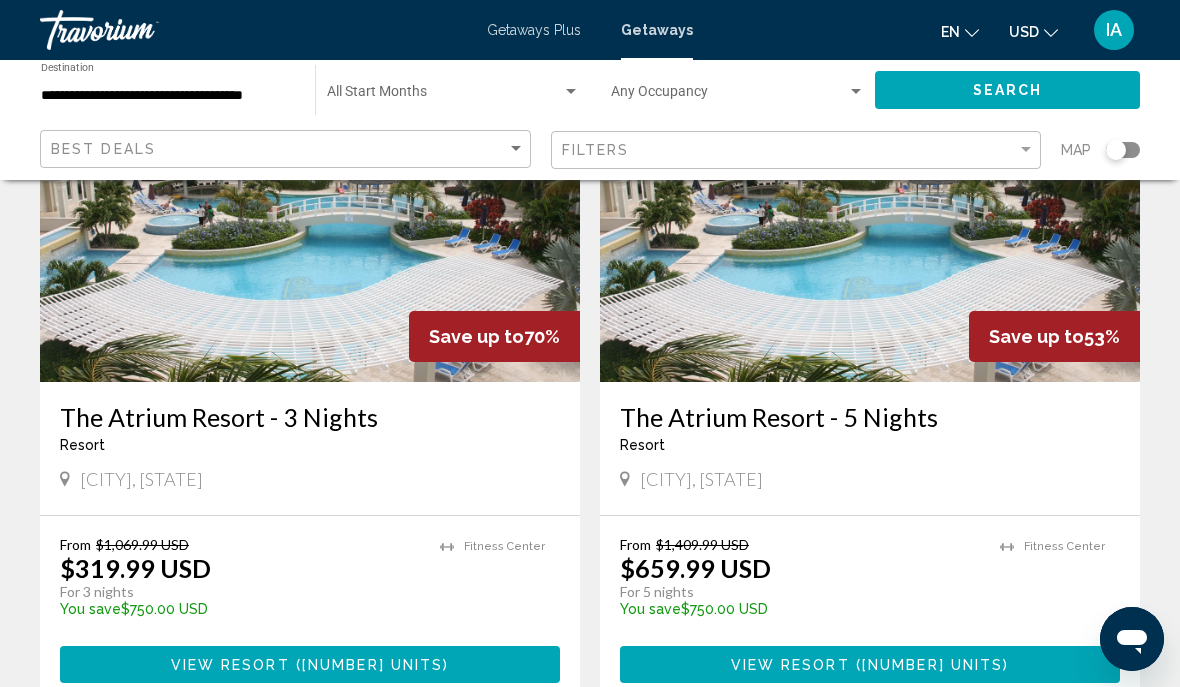 click on "From $[PRICE] [CURRENCY]" at bounding box center (800, 544) 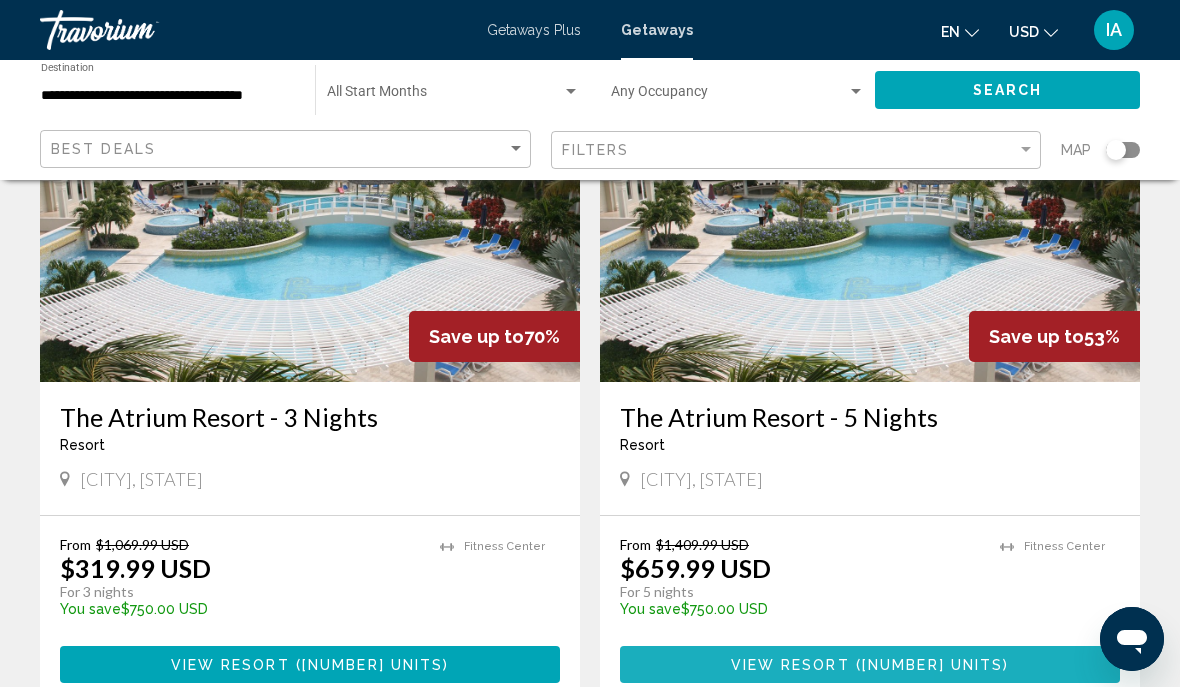 click on "View Resort    ( [NUMBER] units )" at bounding box center [870, 664] 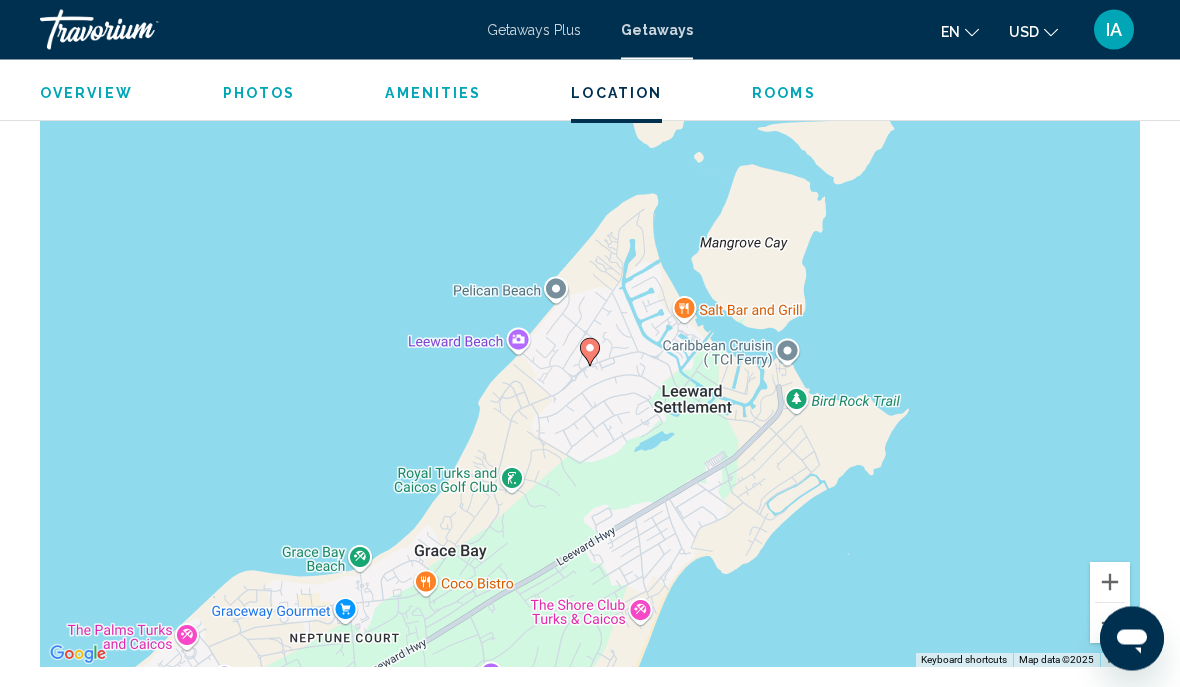 scroll, scrollTop: 2471, scrollLeft: 0, axis: vertical 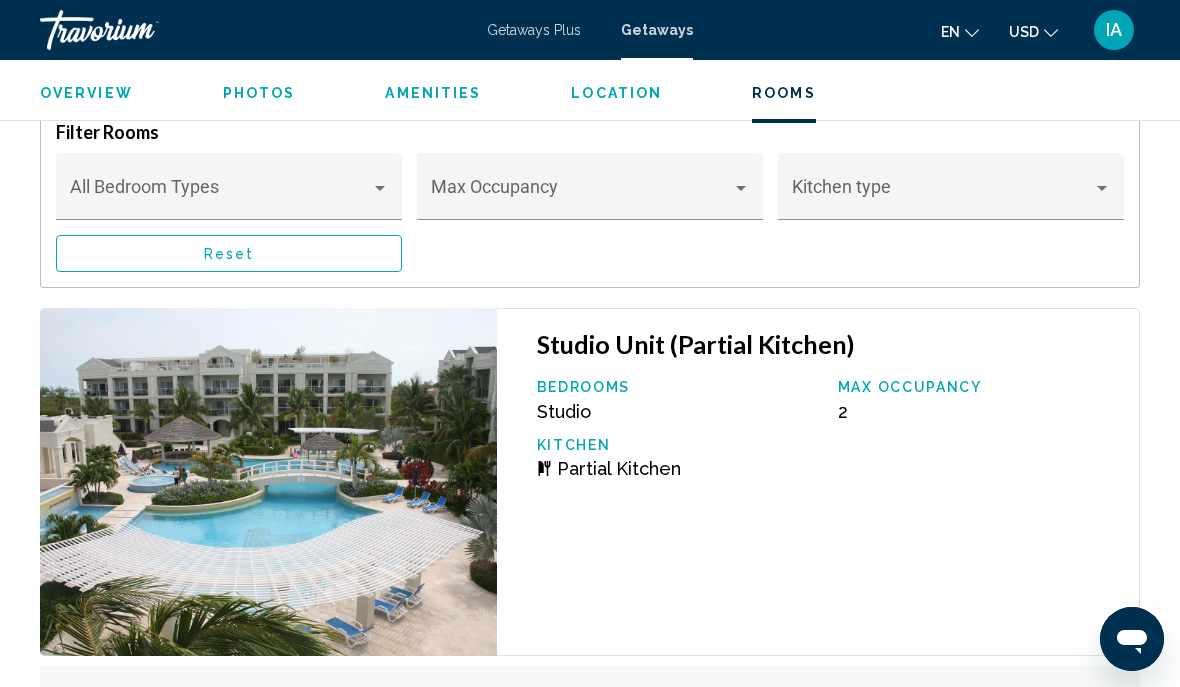 click at bounding box center (220, 196) 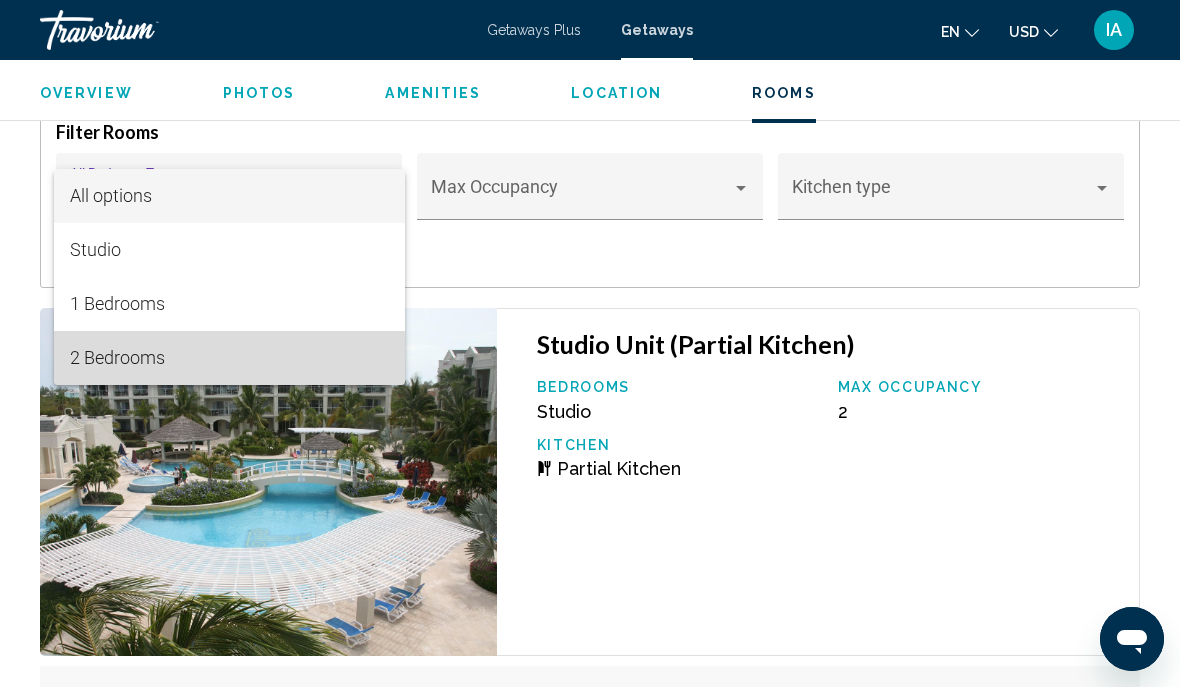 click on "2 Bedrooms" at bounding box center (229, 358) 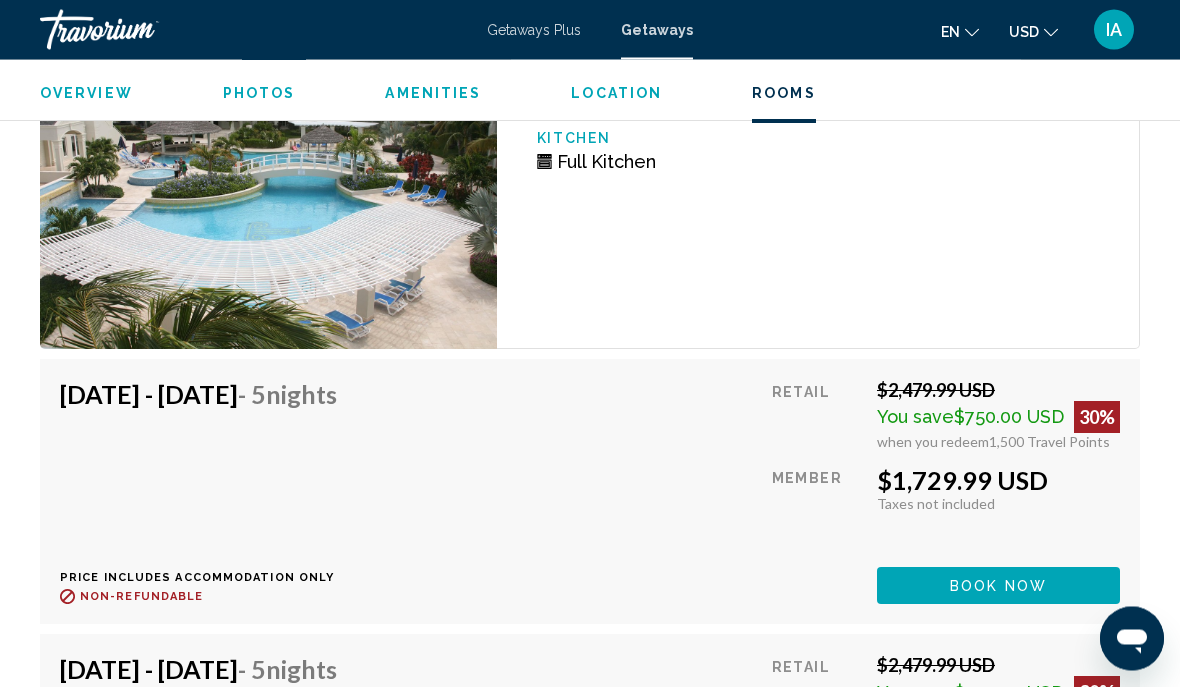 scroll, scrollTop: 3438, scrollLeft: 0, axis: vertical 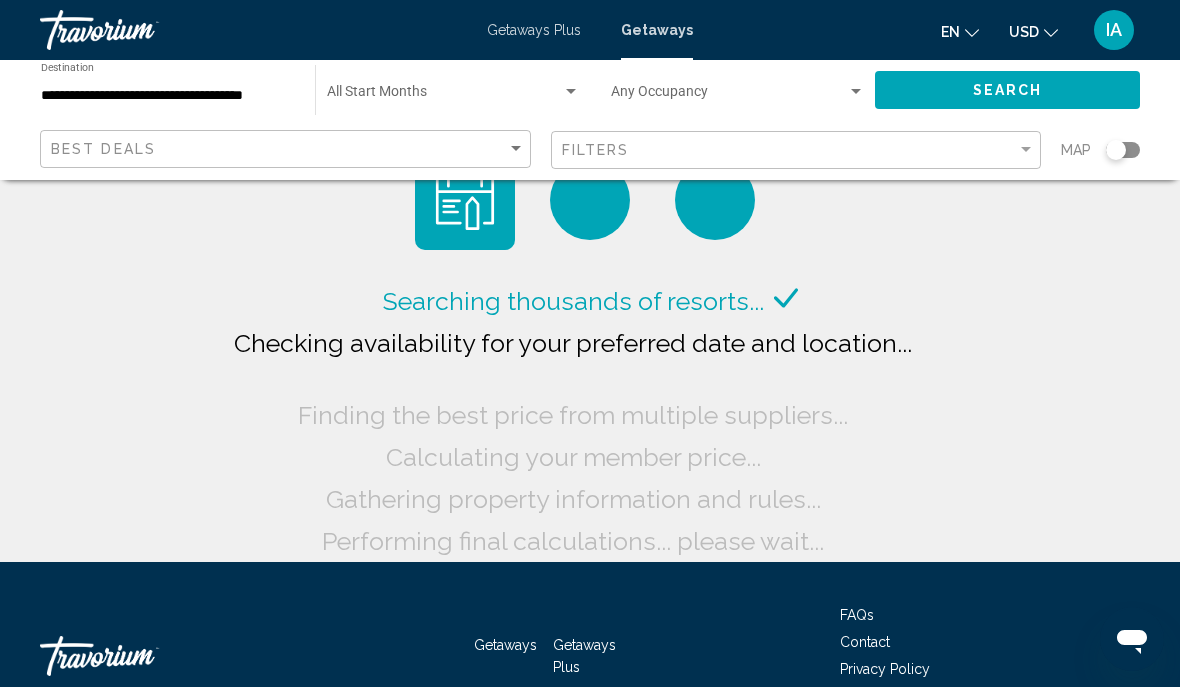 click on "**********" 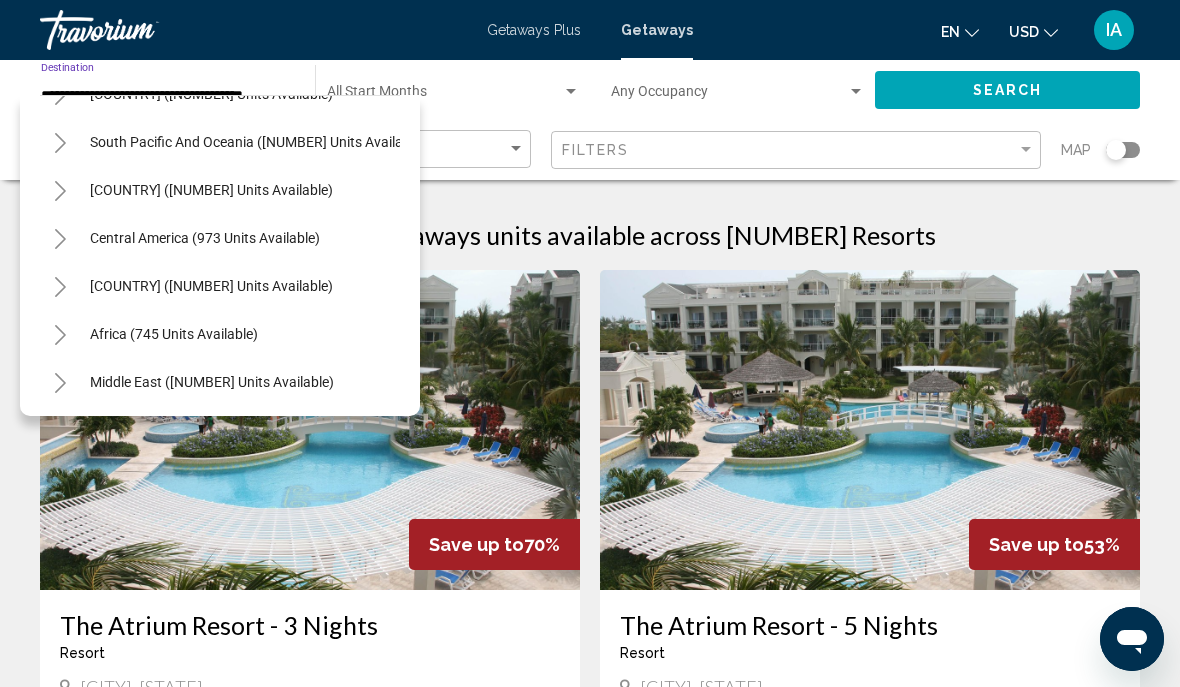 scroll, scrollTop: 948, scrollLeft: 0, axis: vertical 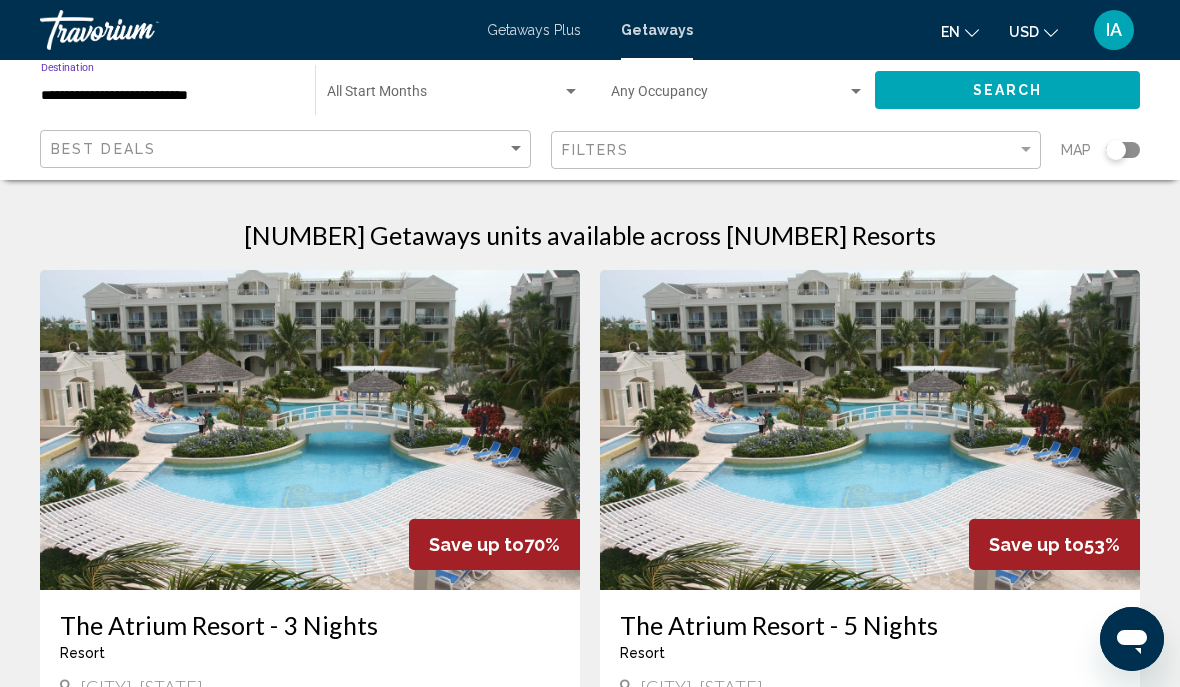 click on "**********" at bounding box center (168, 96) 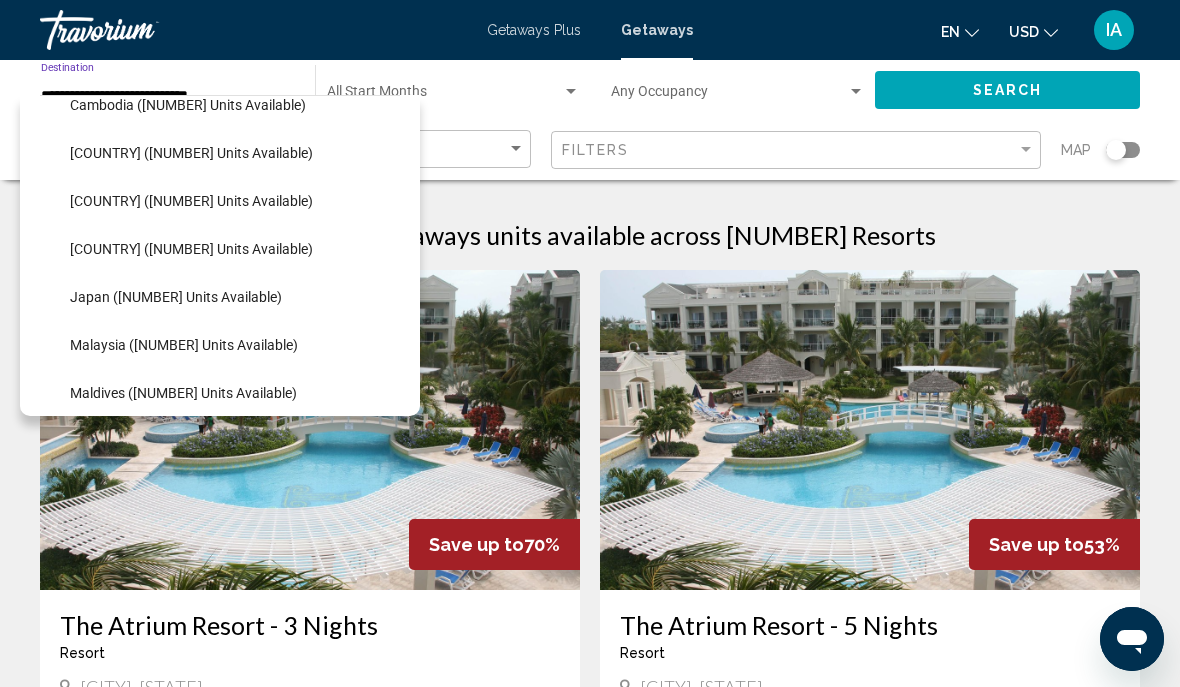 scroll, scrollTop: 1227, scrollLeft: 0, axis: vertical 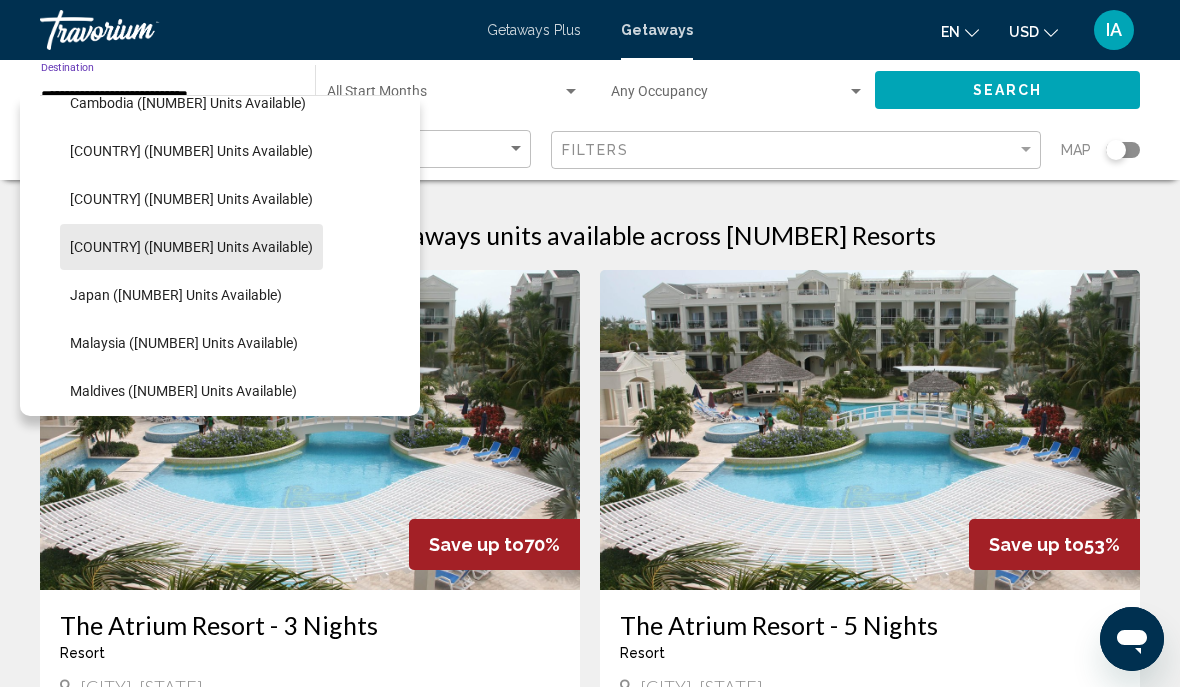 click on "[COUNTRY] ([NUMBER] units available)" 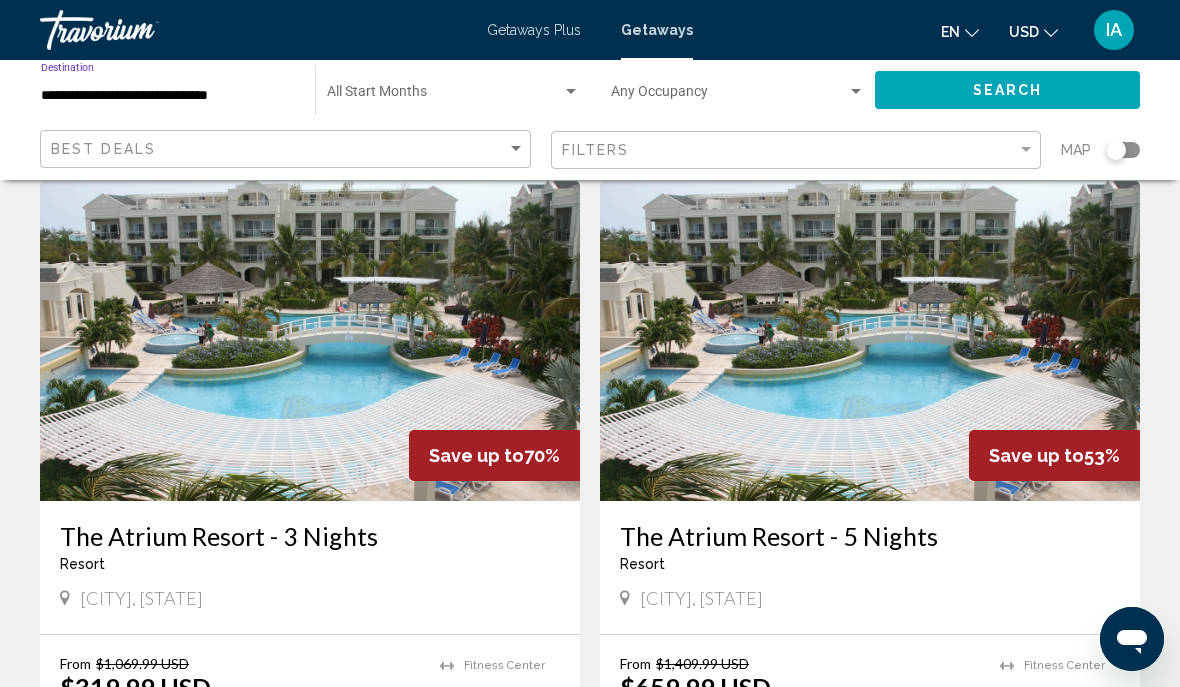 scroll, scrollTop: 0, scrollLeft: 0, axis: both 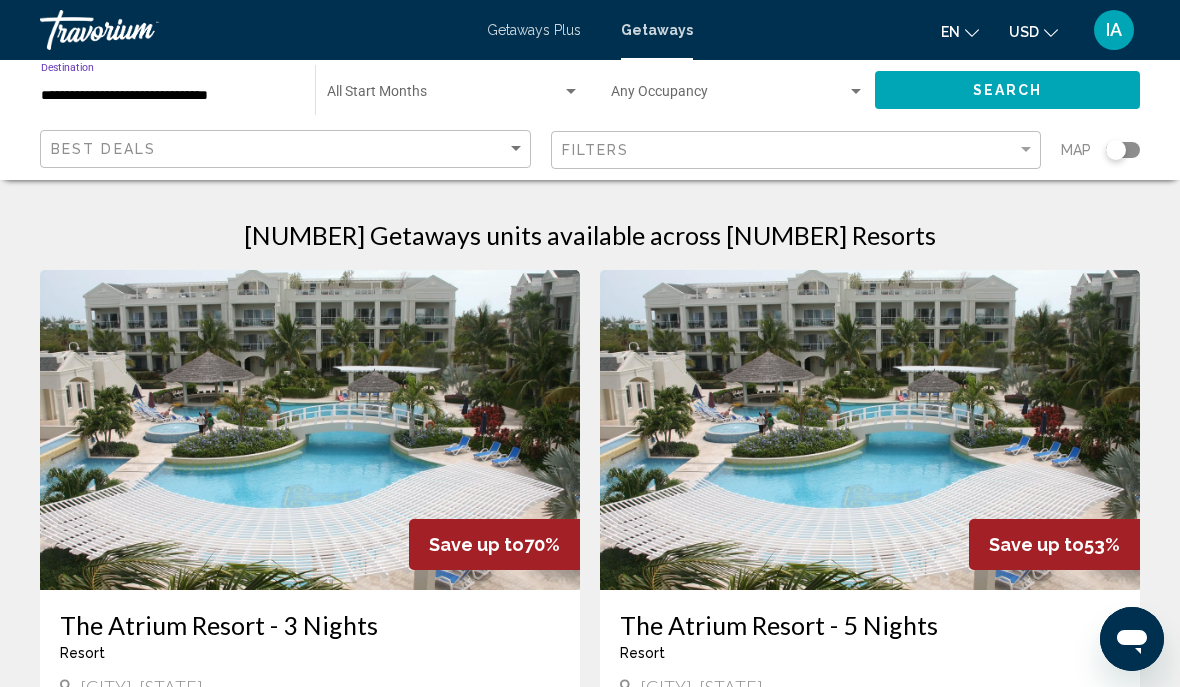 click on "**********" at bounding box center (168, 96) 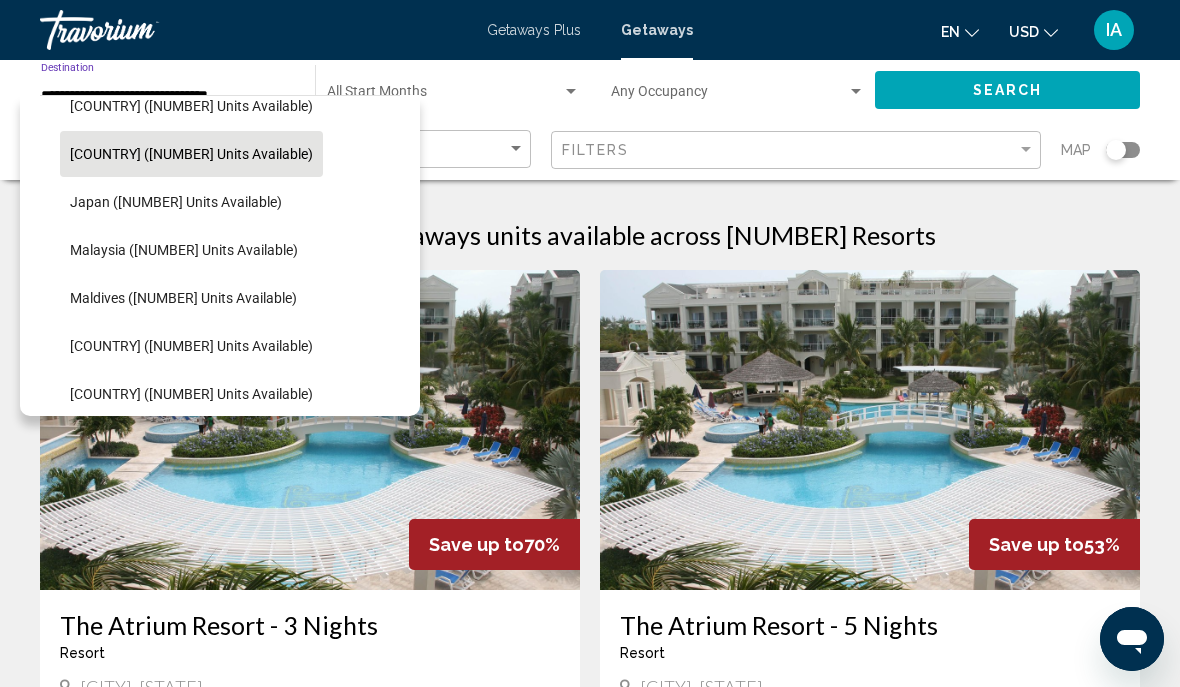 scroll, scrollTop: 1321, scrollLeft: 0, axis: vertical 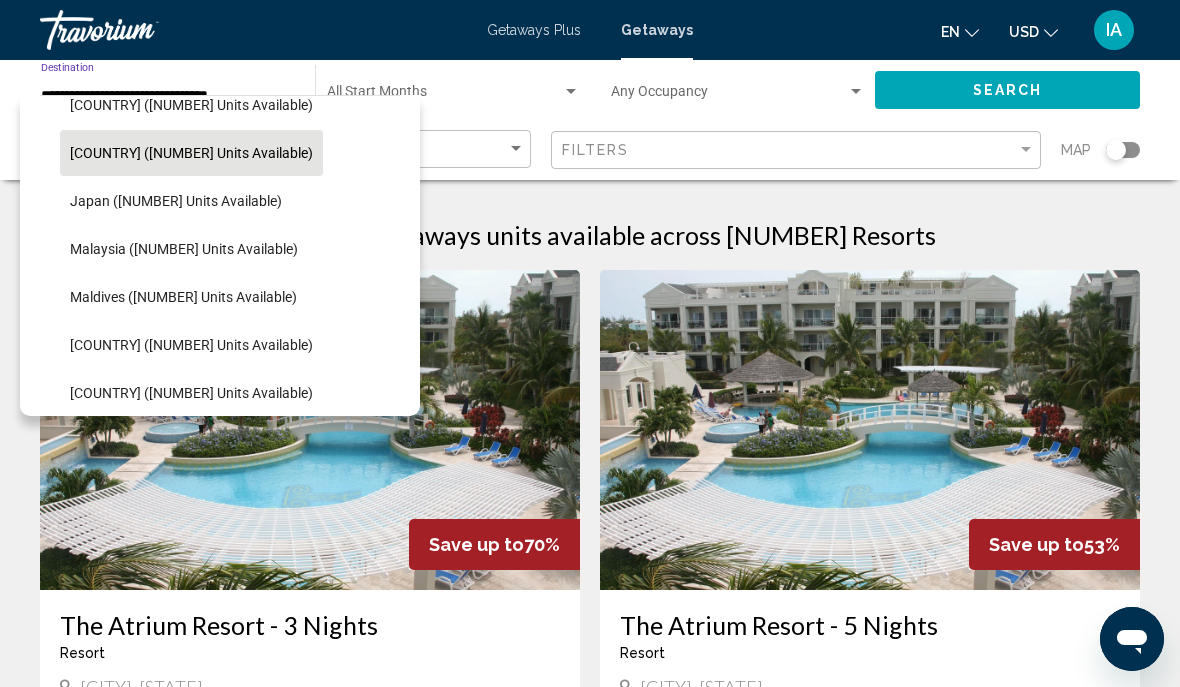 click on "Maldives ([NUMBER] units available)" 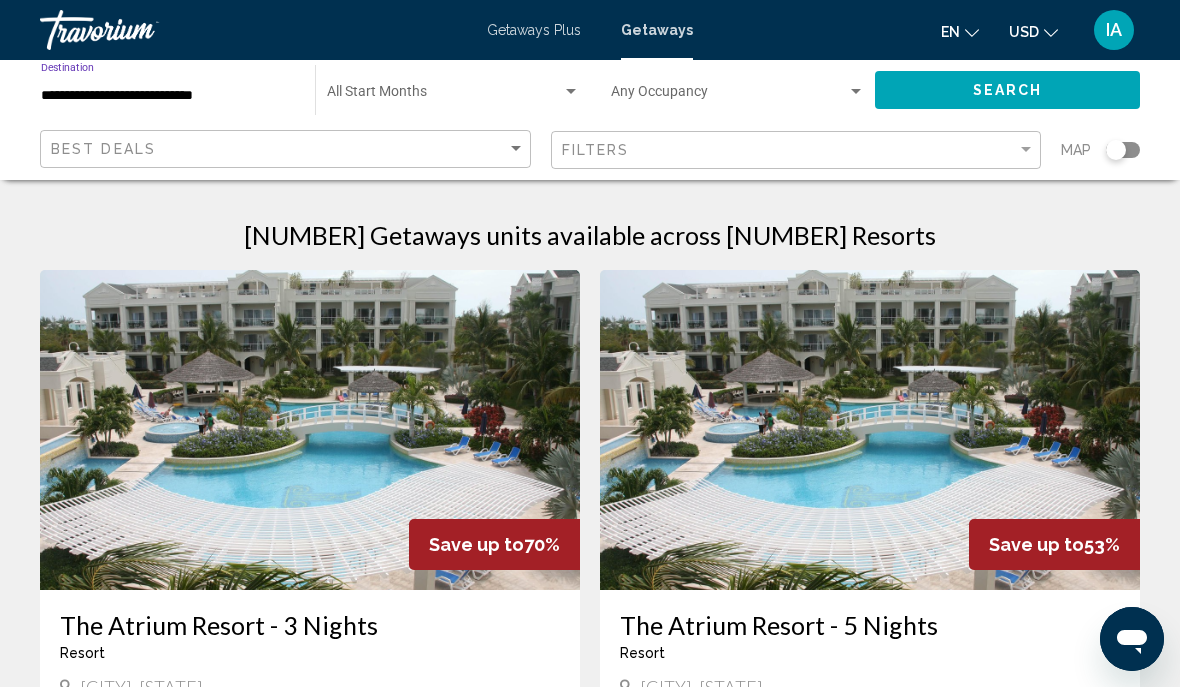 click on "Search" 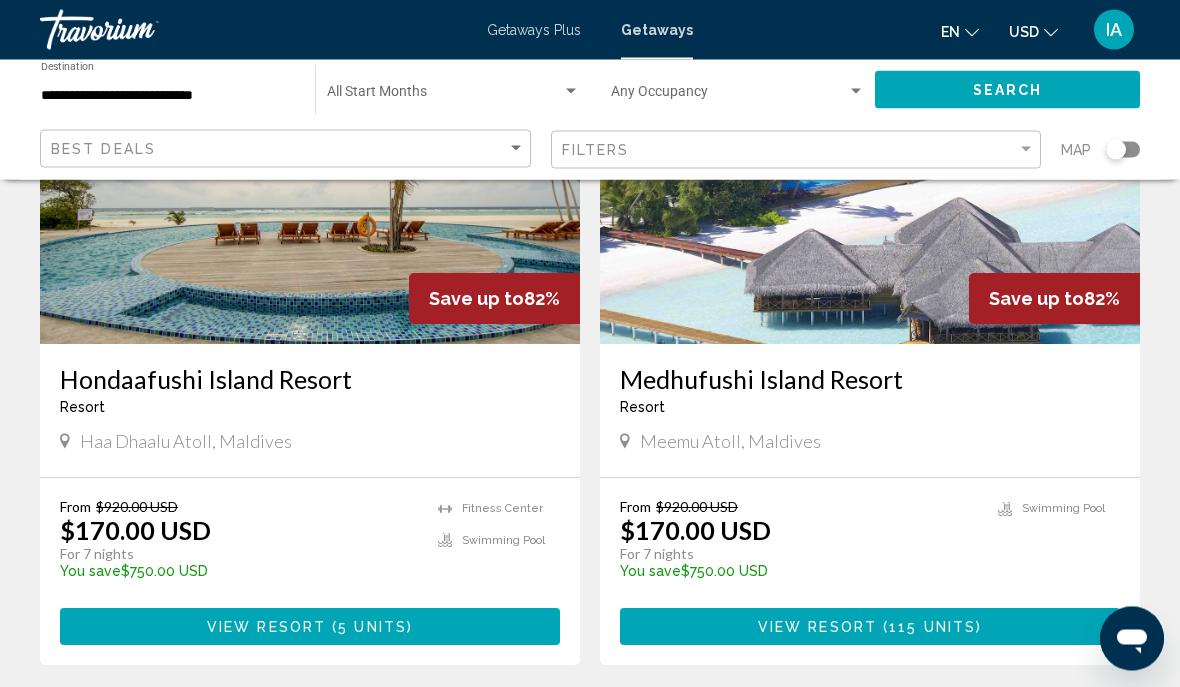 scroll, scrollTop: 239, scrollLeft: 0, axis: vertical 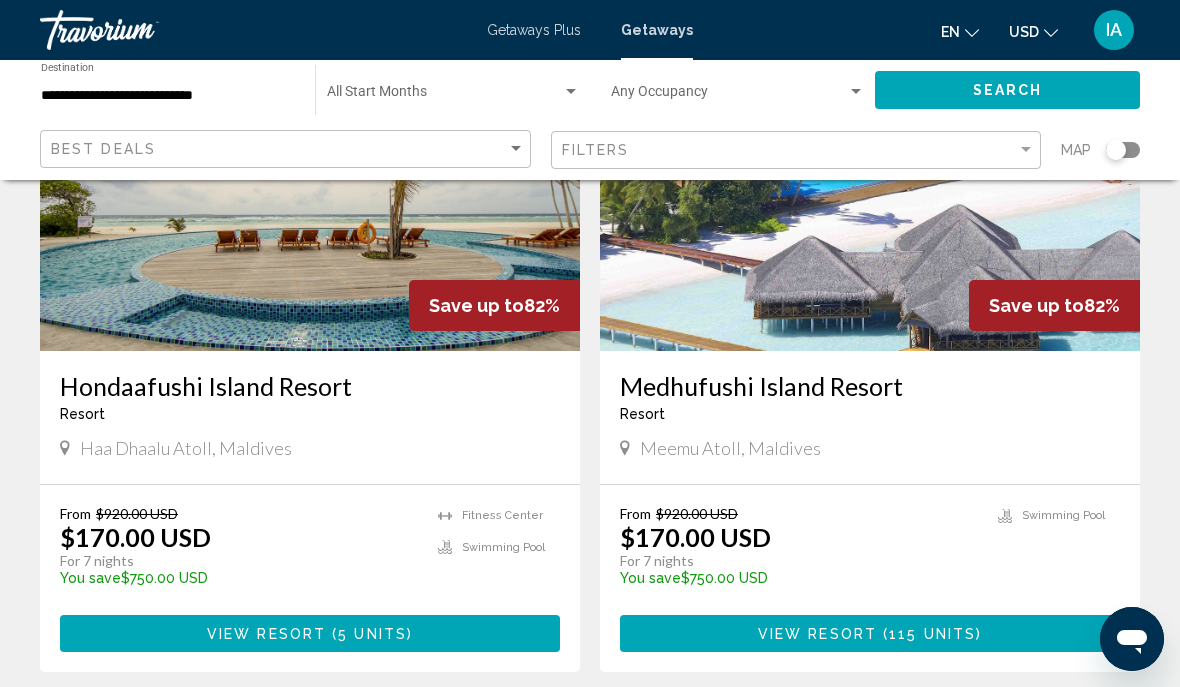 click at bounding box center [856, 92] 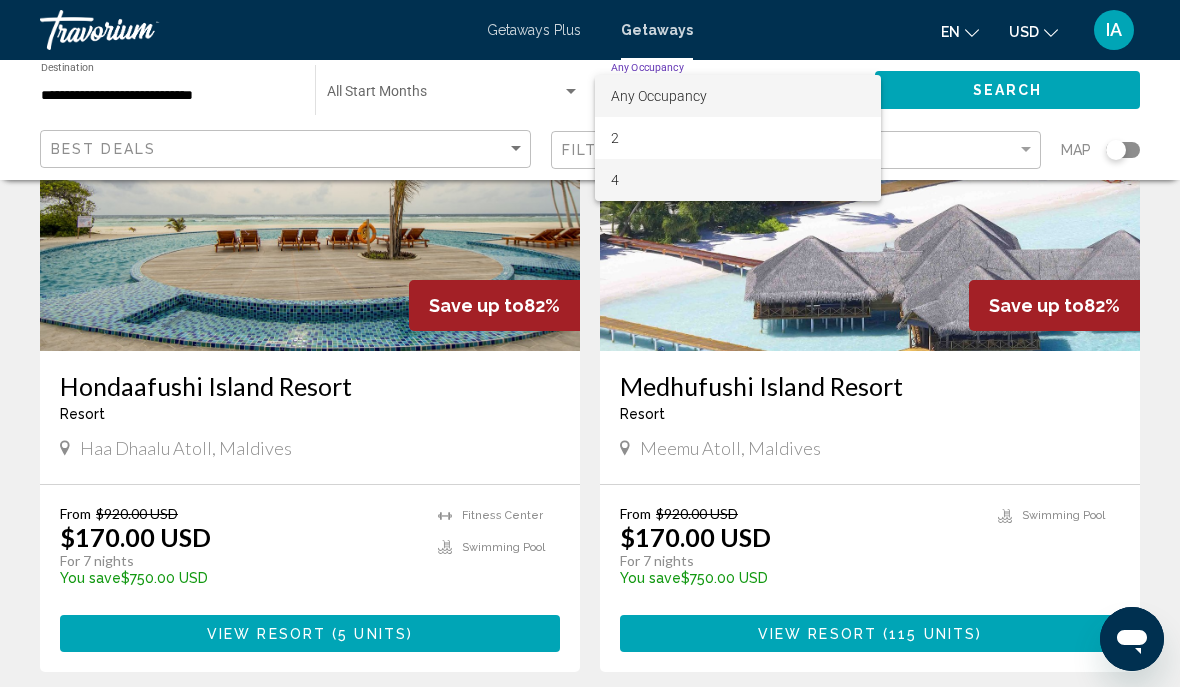 click on "4" at bounding box center [738, 180] 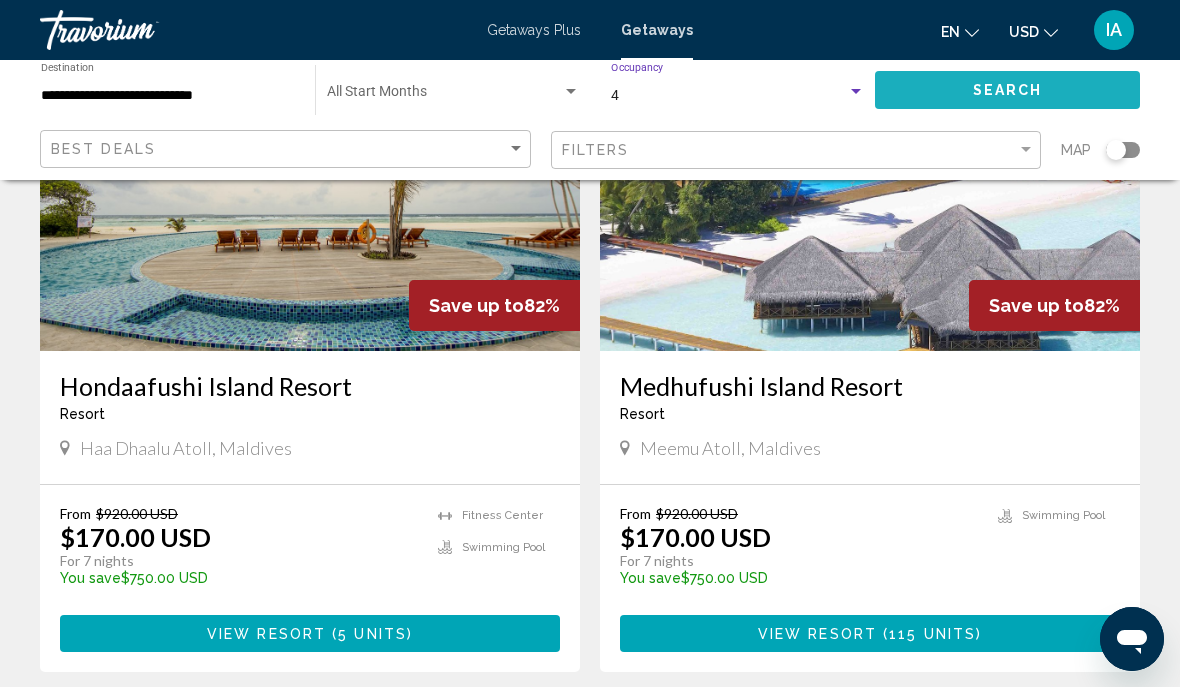 click on "Search" 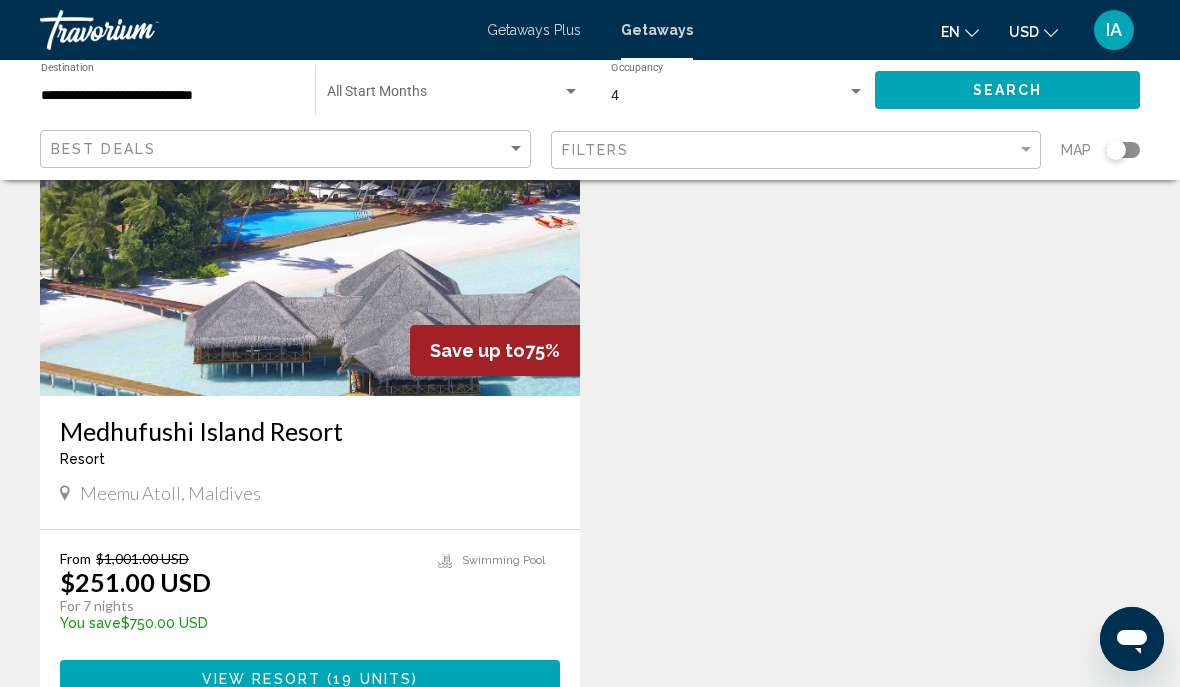 scroll, scrollTop: 181, scrollLeft: 0, axis: vertical 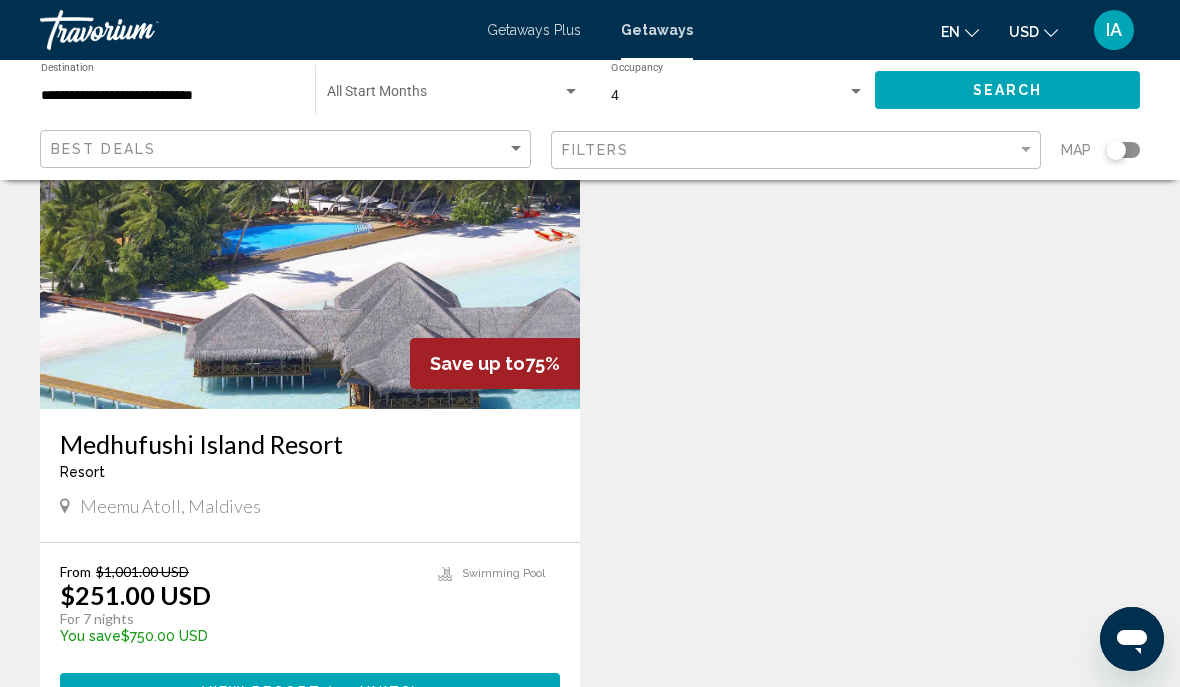 click at bounding box center (310, 249) 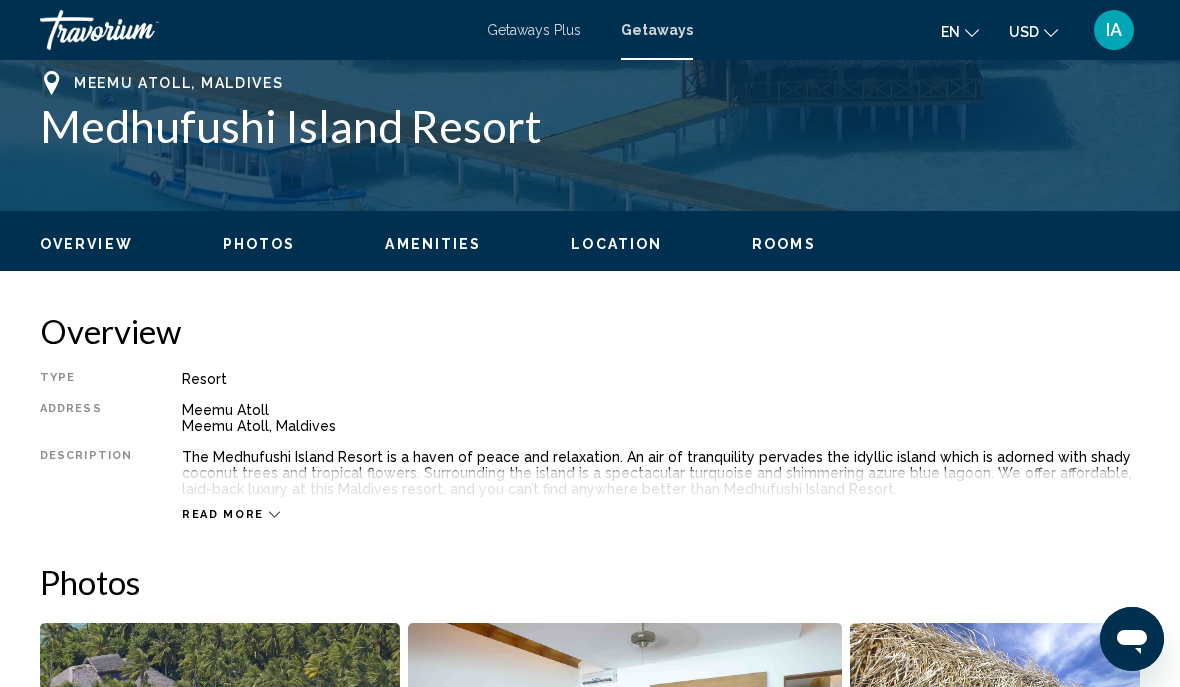 scroll, scrollTop: 800, scrollLeft: 0, axis: vertical 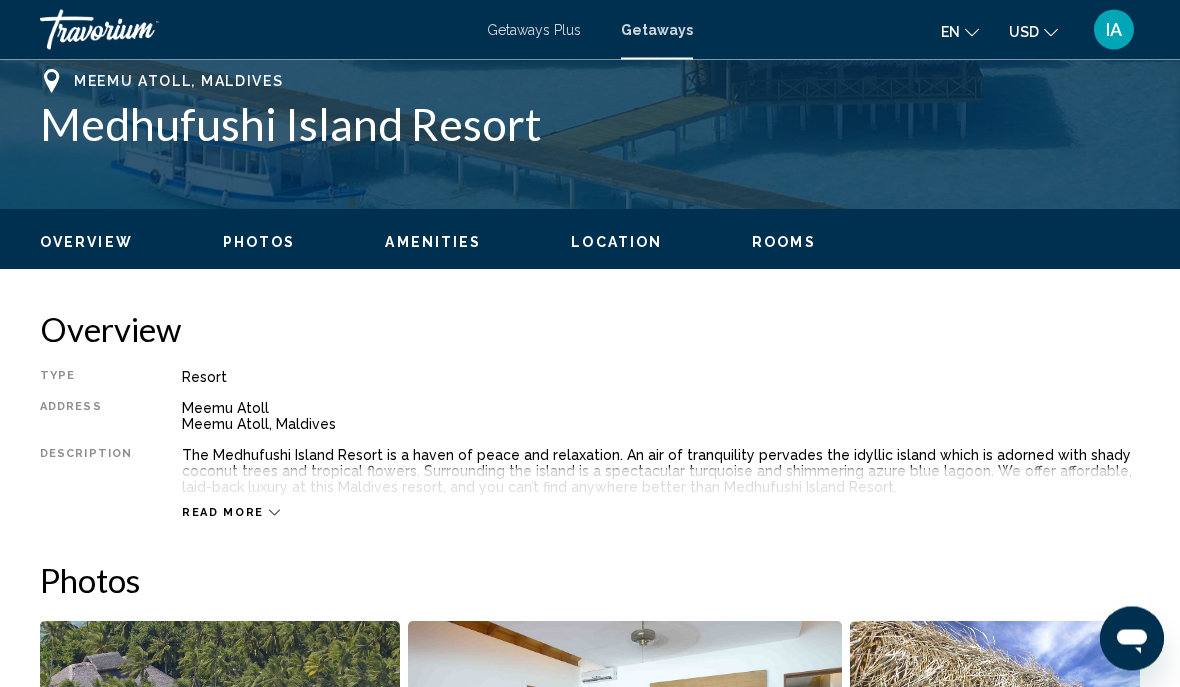 click on "Read more" at bounding box center [661, 493] 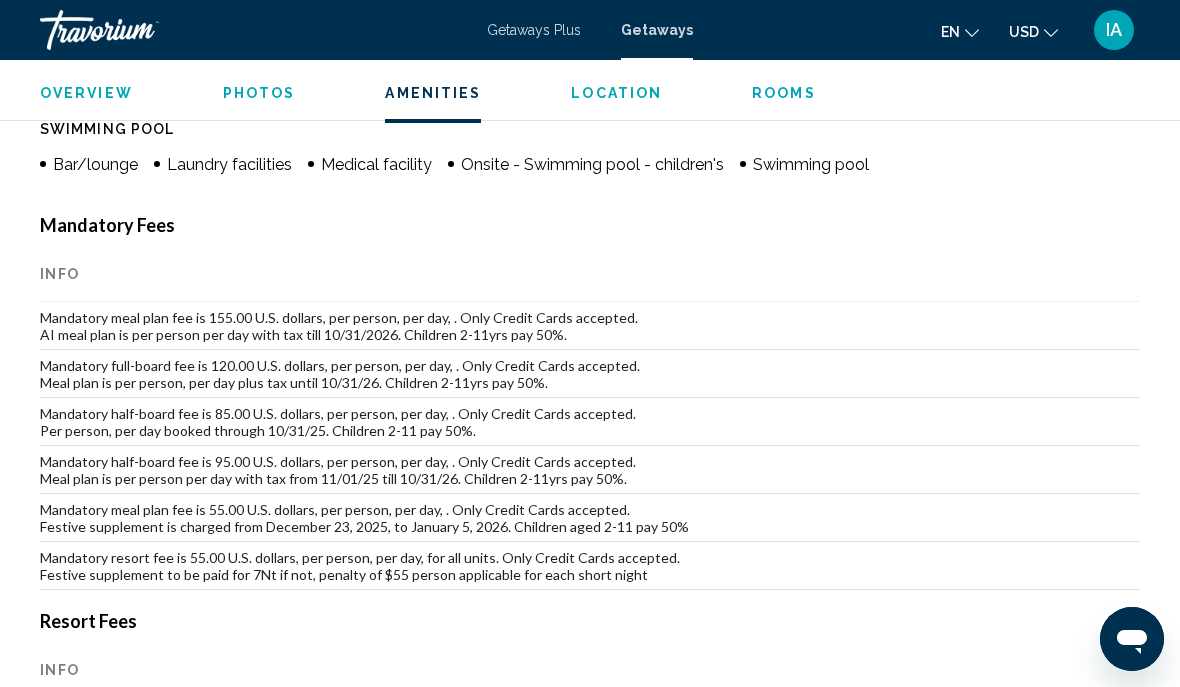 scroll, scrollTop: 2030, scrollLeft: 0, axis: vertical 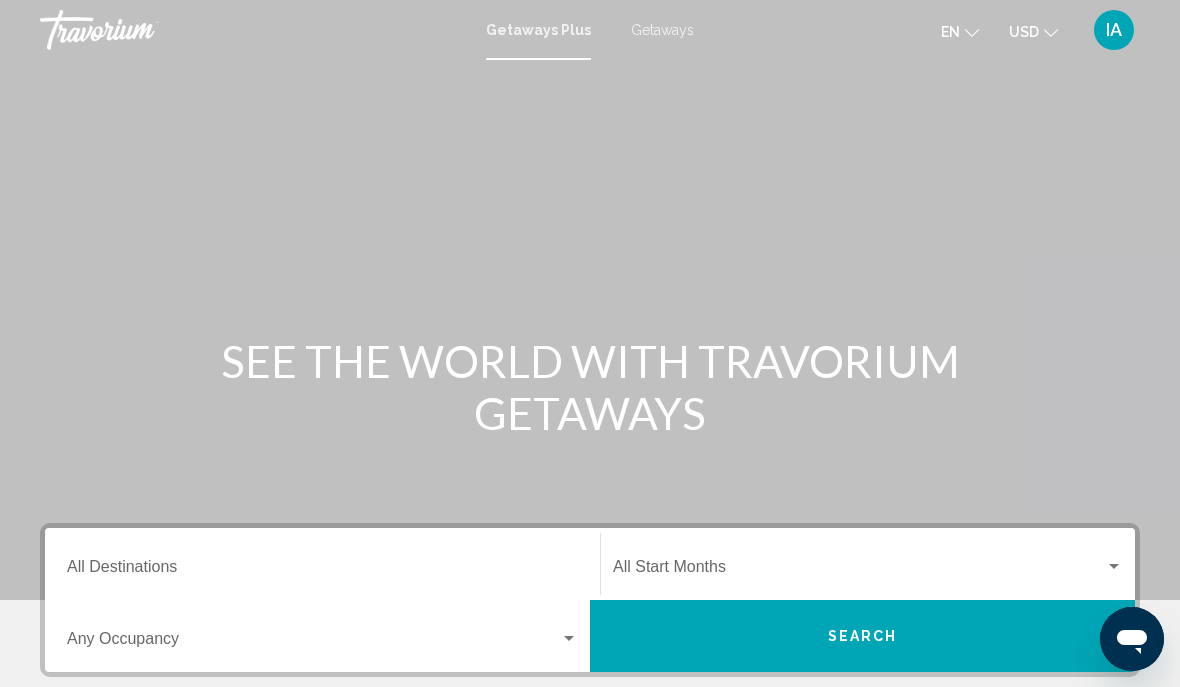 click on "Getaways" at bounding box center [662, 30] 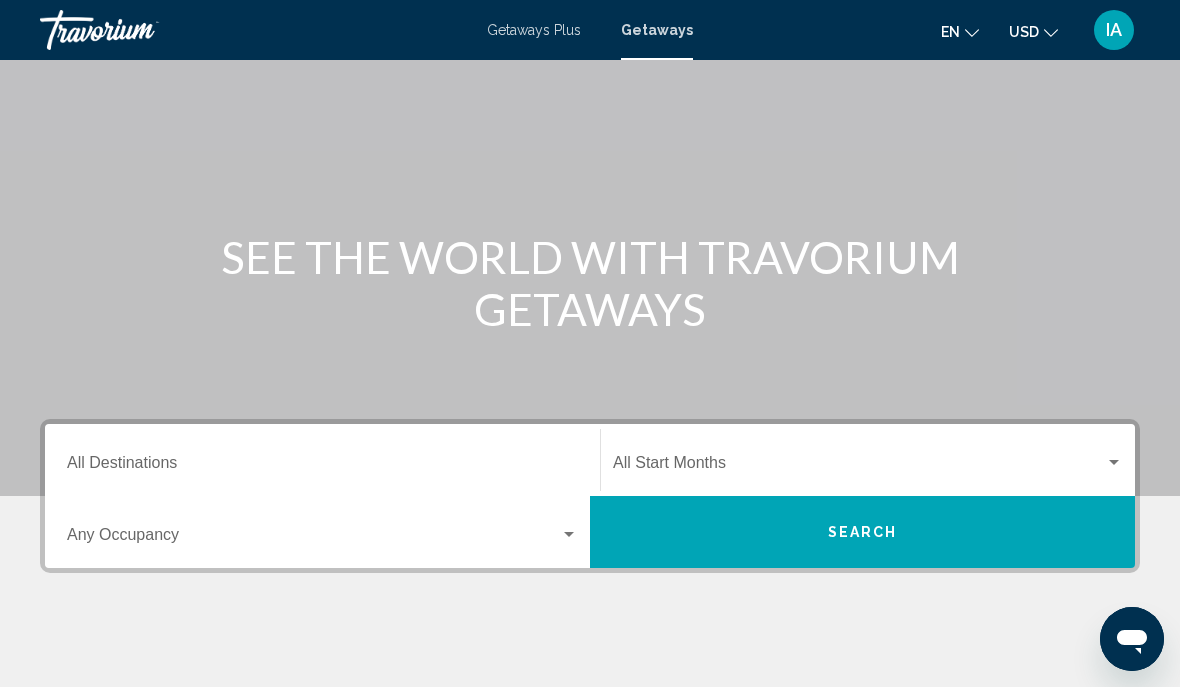click on "Destination All Destinations" at bounding box center [322, 460] 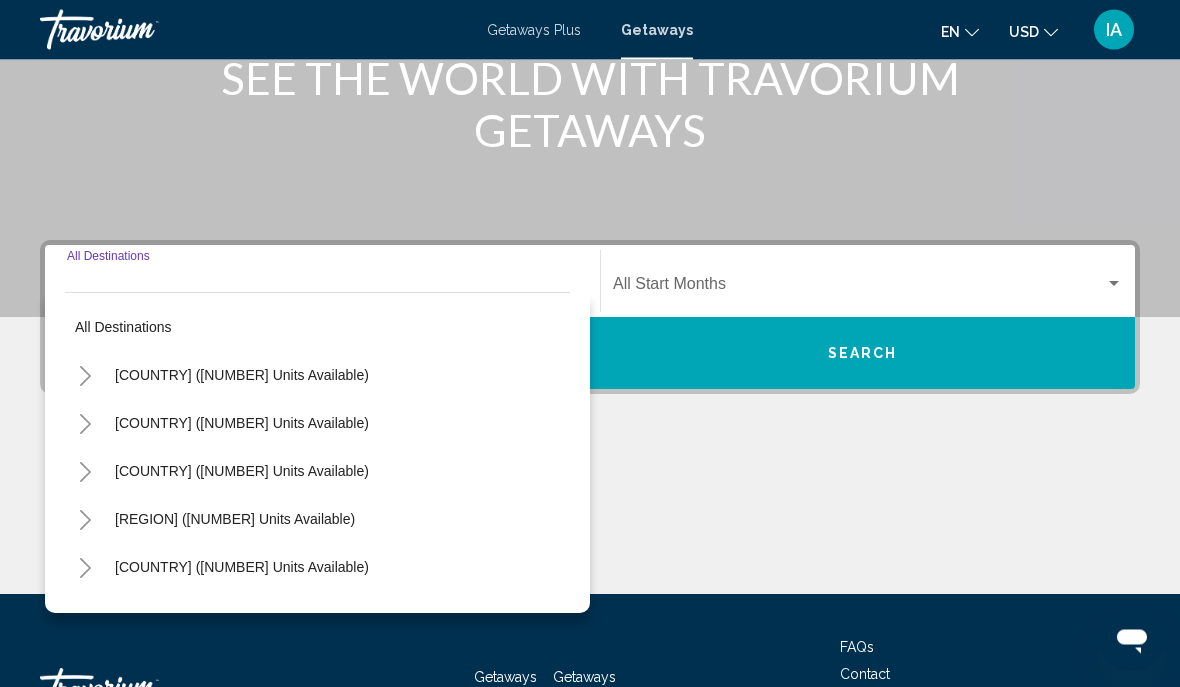 scroll, scrollTop: 346, scrollLeft: 0, axis: vertical 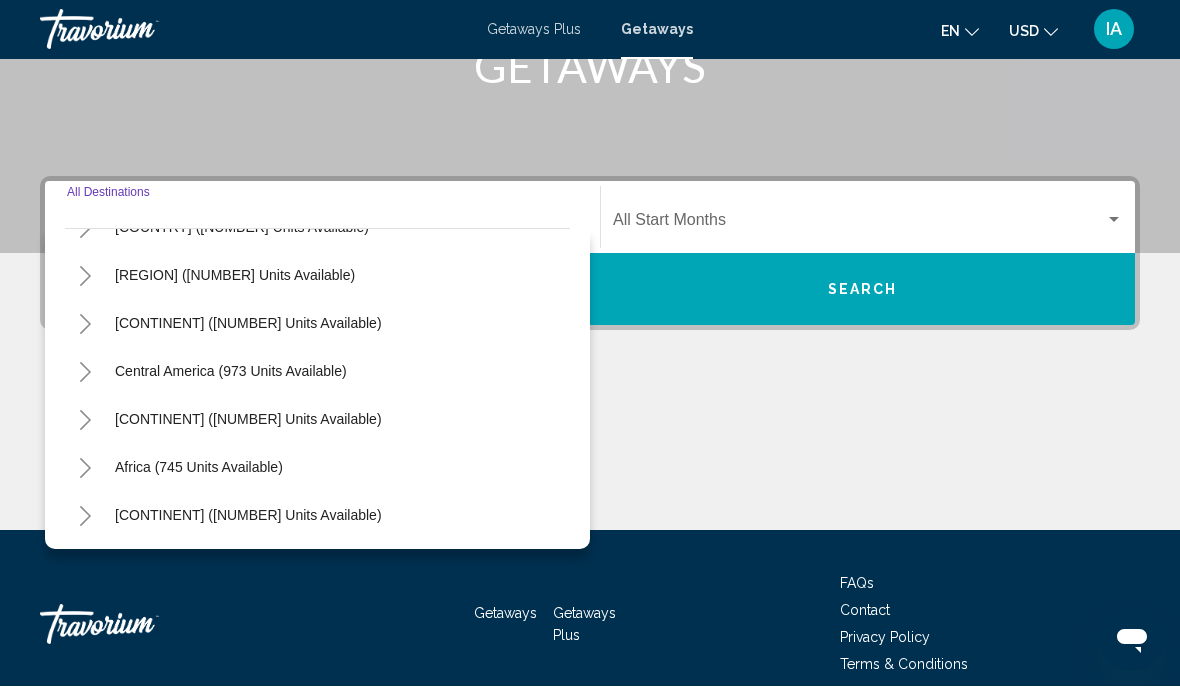 click on "[COUNTRY] ([NUMBER] units available)" at bounding box center [199, 468] 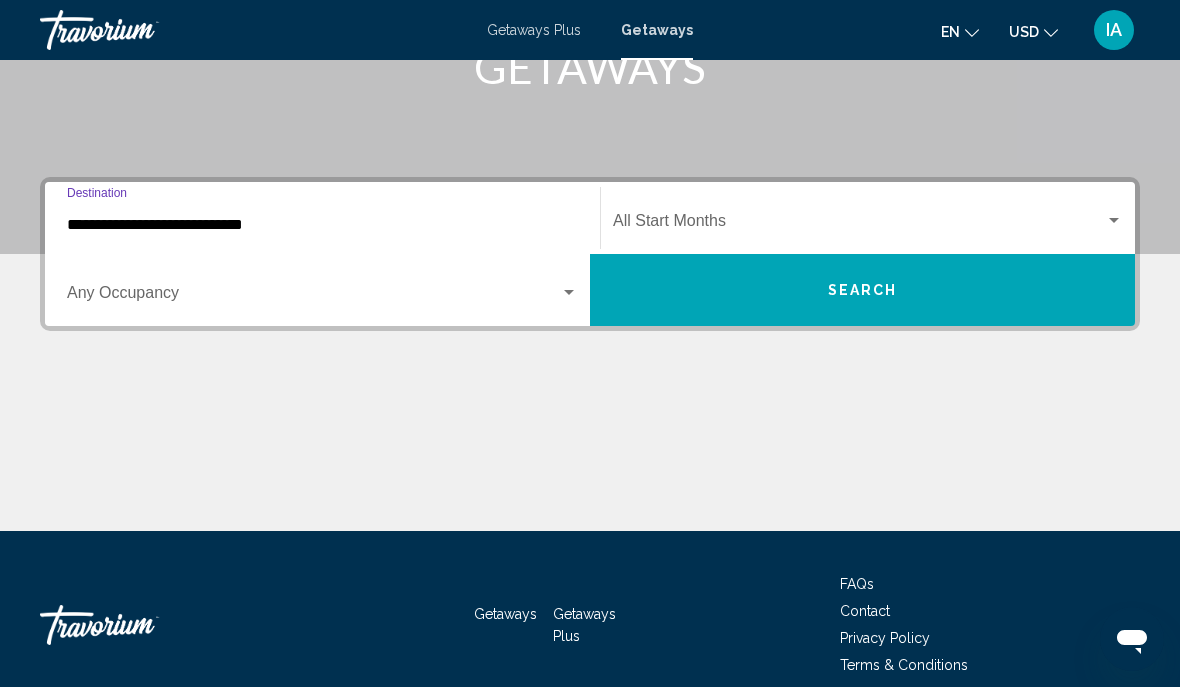 click on "**********" at bounding box center [322, 225] 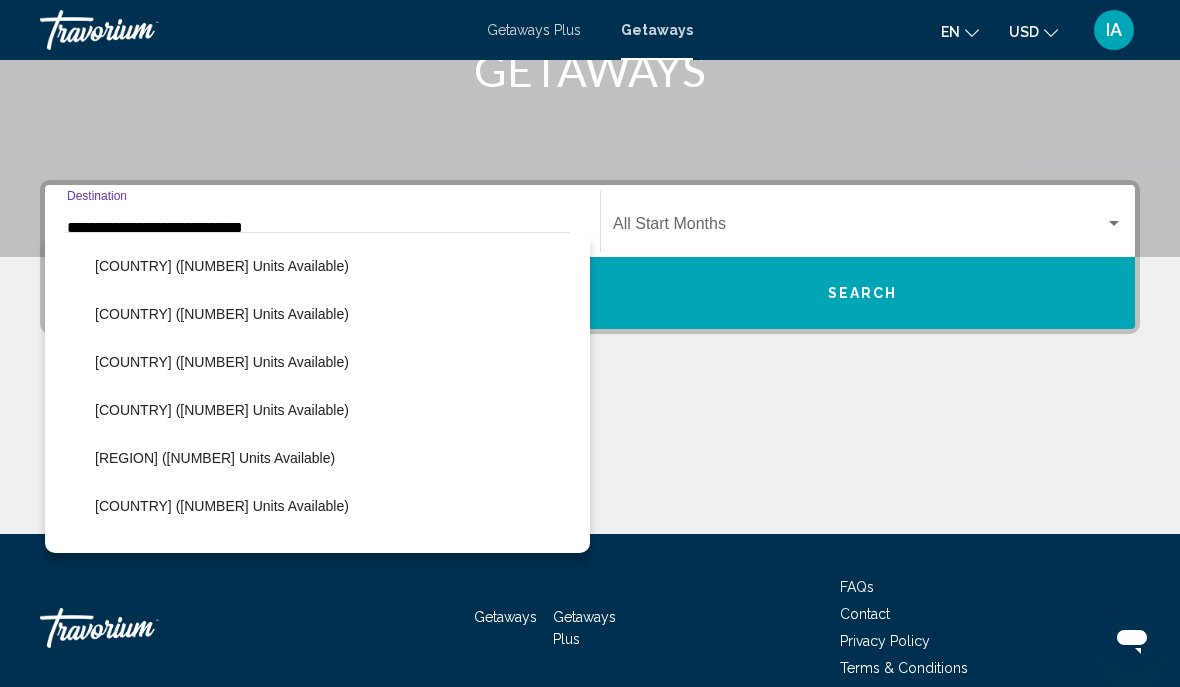 scroll, scrollTop: 816, scrollLeft: 0, axis: vertical 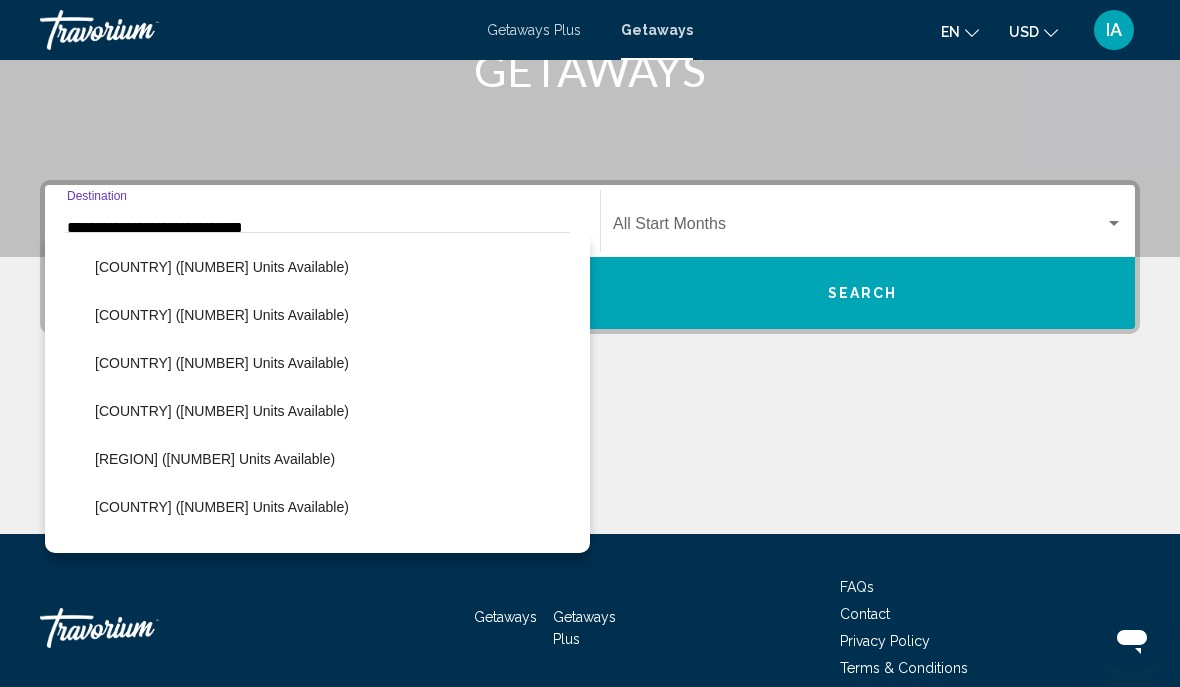 click on "Maldives ([NUMBER] units available)" 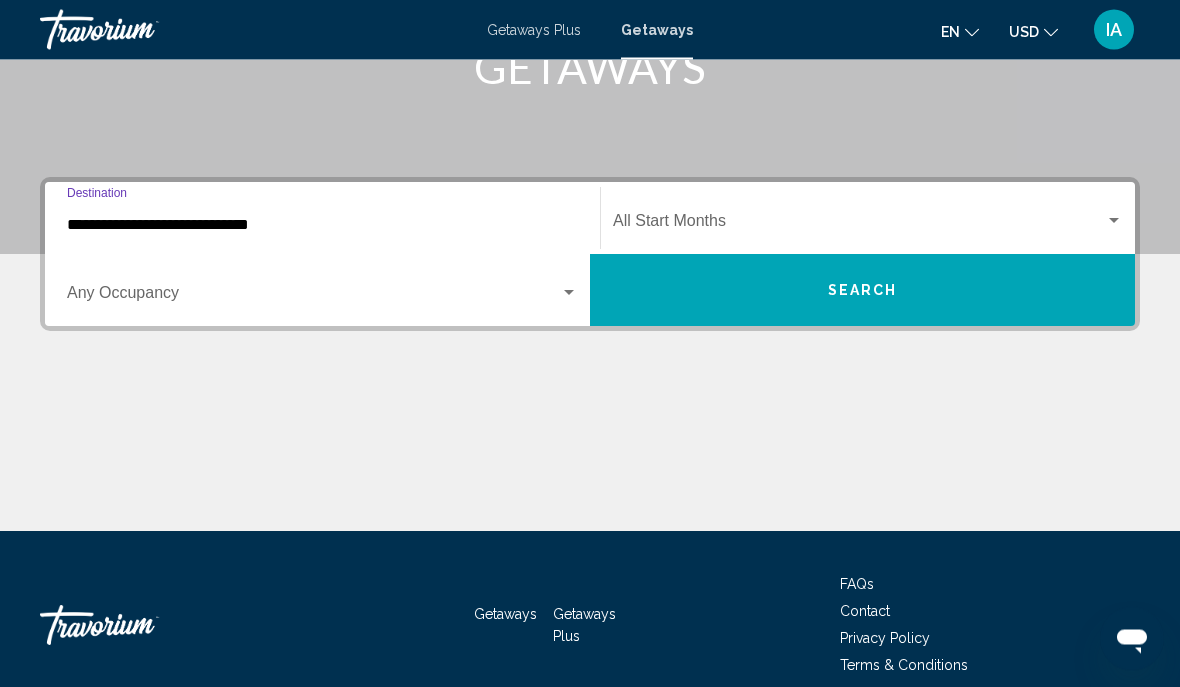 scroll, scrollTop: 346, scrollLeft: 0, axis: vertical 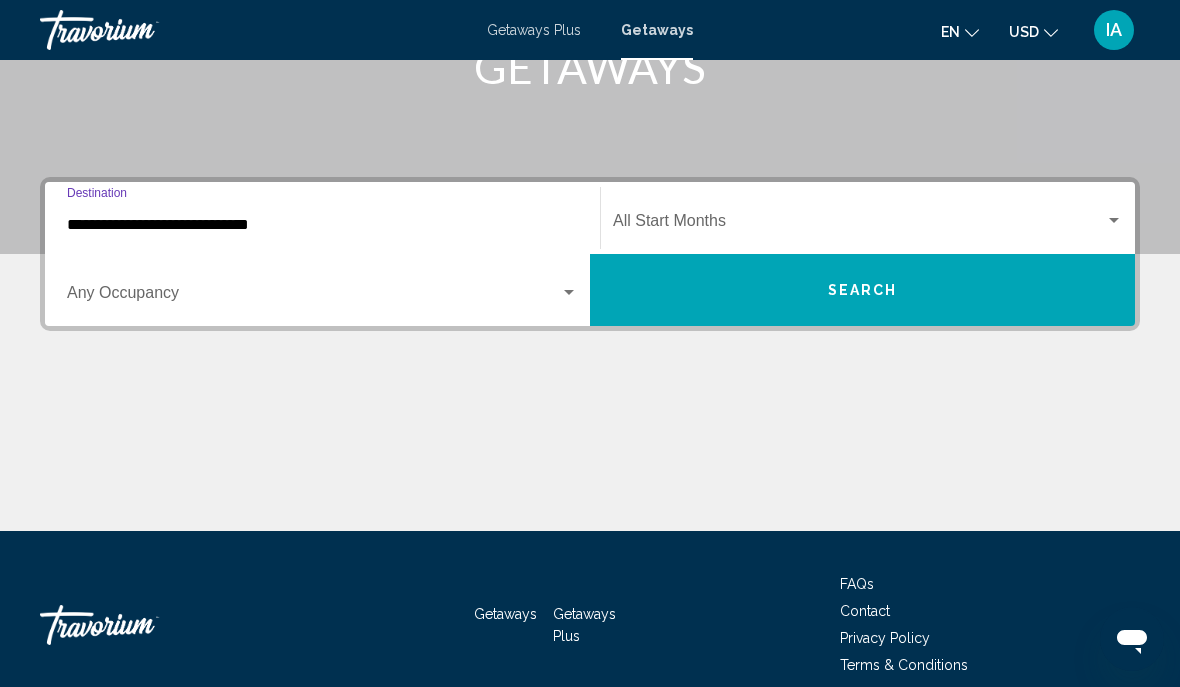 click at bounding box center [313, 297] 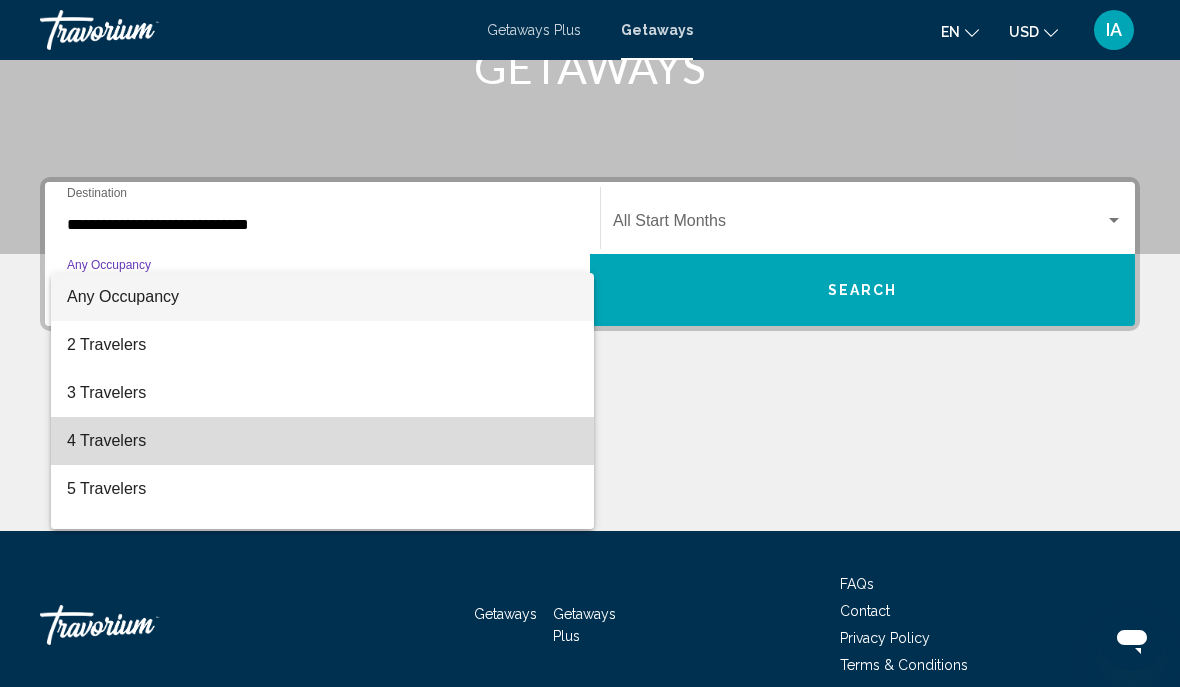 click on "4 Travelers" at bounding box center [322, 441] 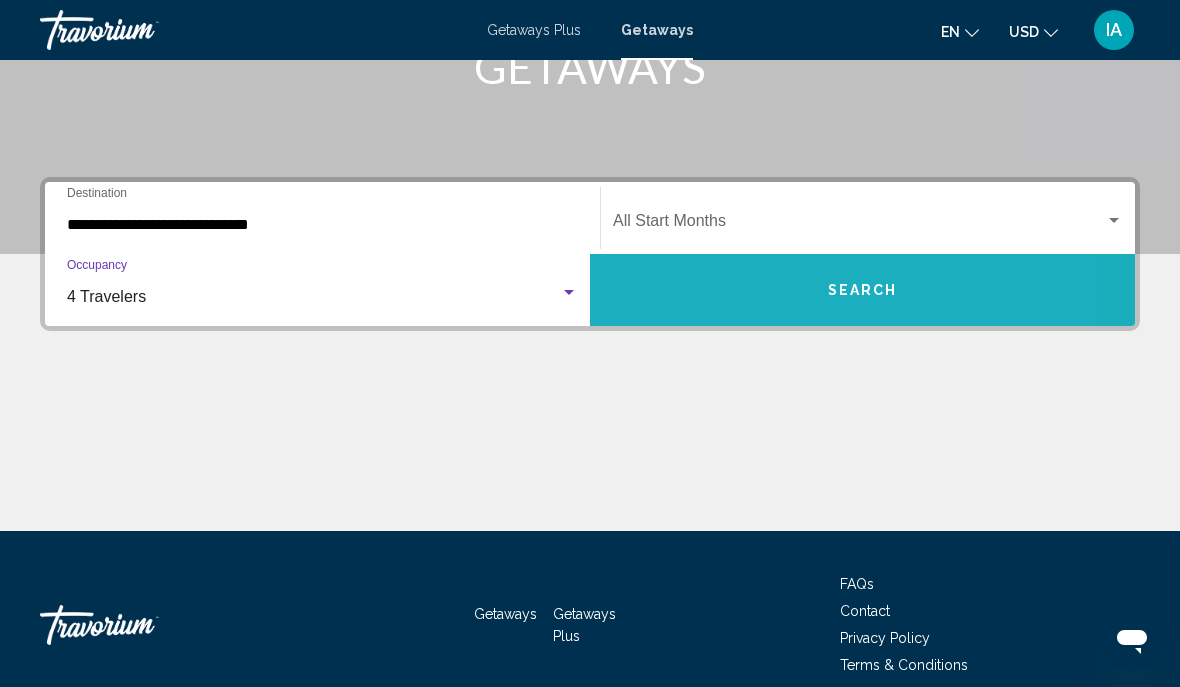 click on "Search" at bounding box center (862, 290) 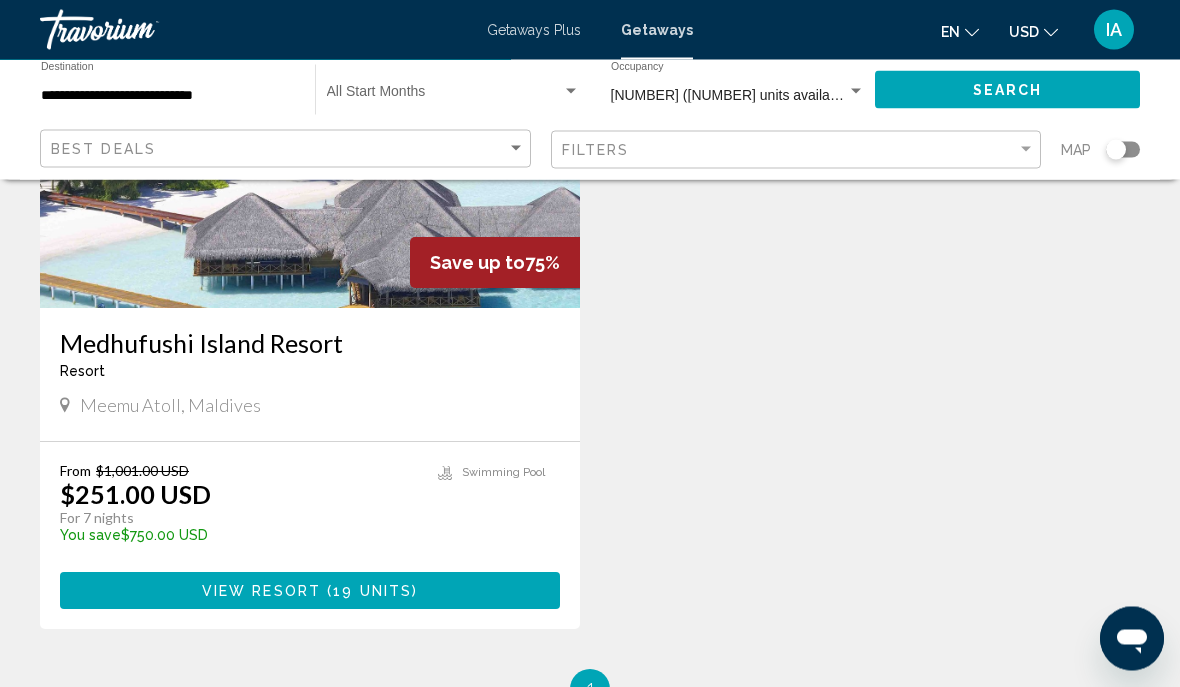 scroll, scrollTop: 282, scrollLeft: 0, axis: vertical 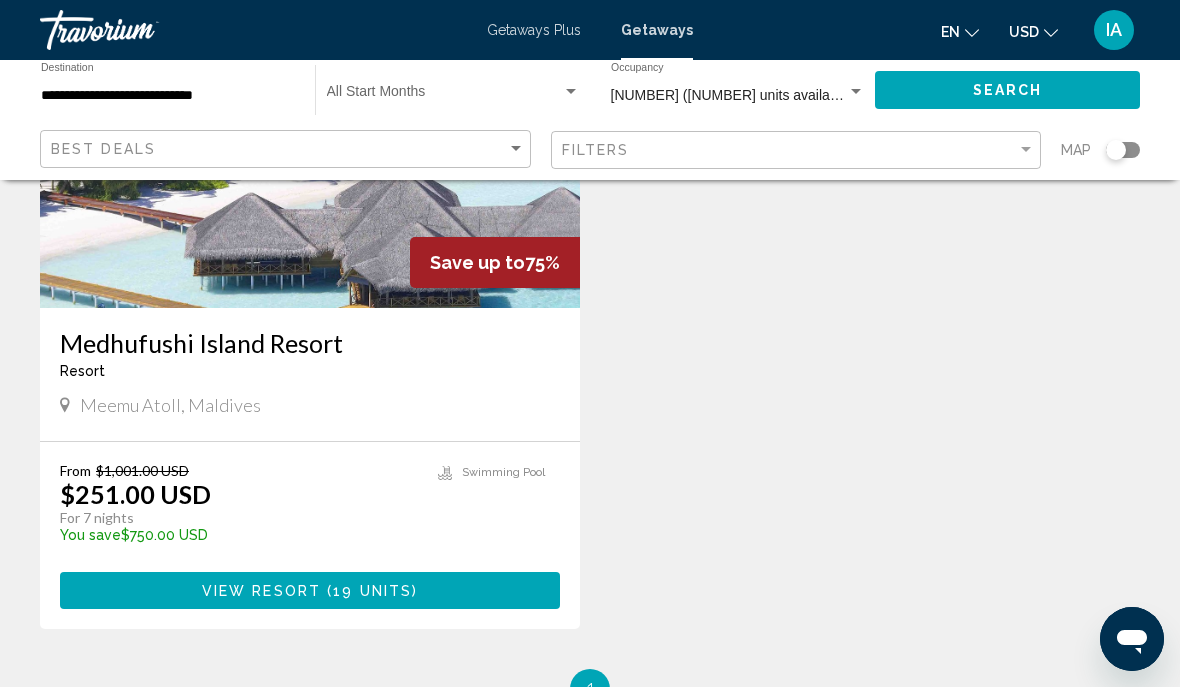 click on "19 units" at bounding box center (372, 591) 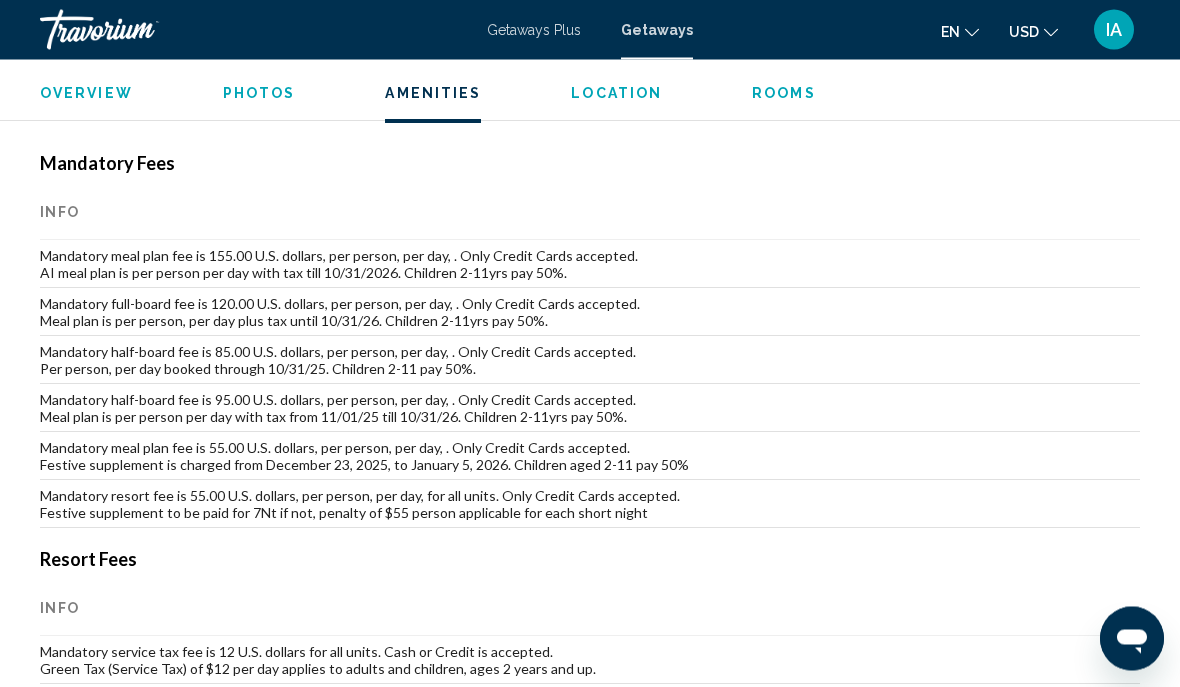 scroll, scrollTop: 2089, scrollLeft: 0, axis: vertical 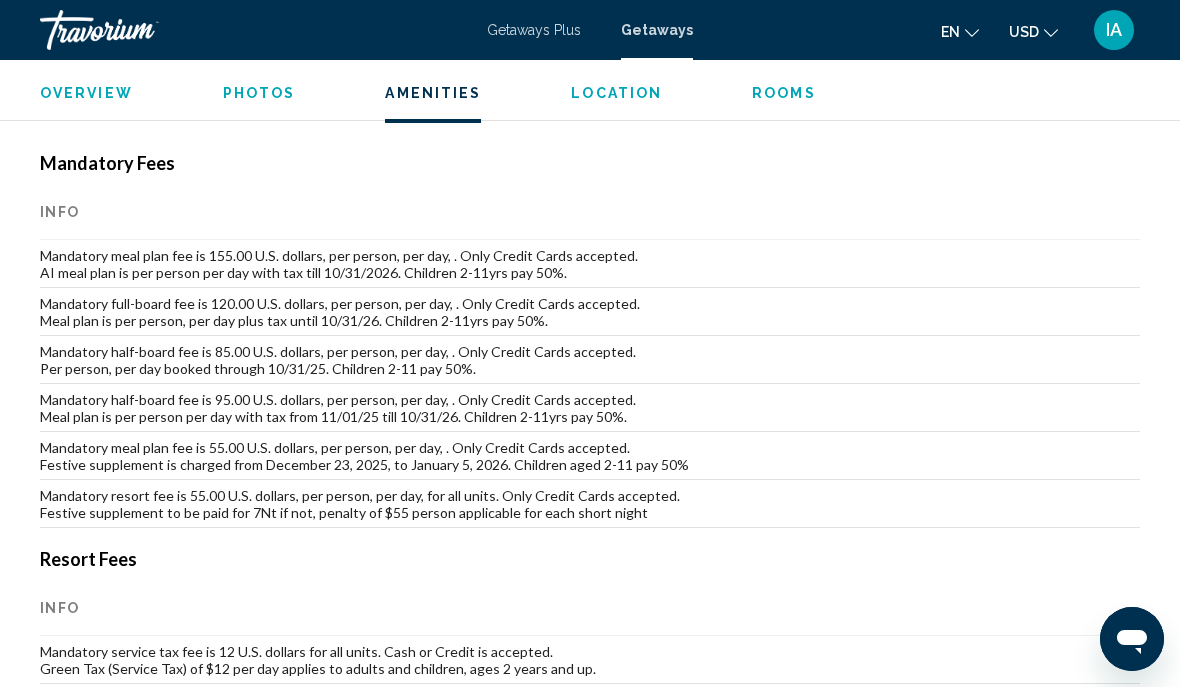 click on "Mandatory meal plan fee is 155.00 U.S. dollars, per person, per day,  . Only Credit Cards accepted. AI meal plan is per person per day with tax till 10/31/2026. Children 2-11yrs pay 50%." at bounding box center (590, 264) 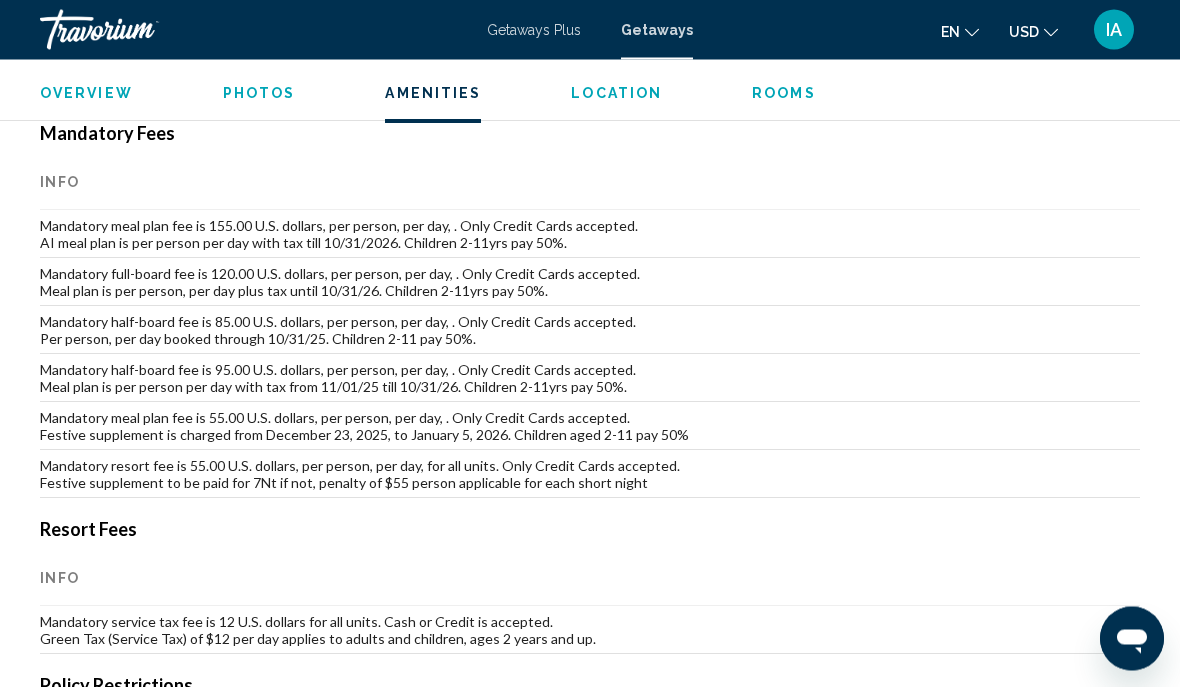 scroll, scrollTop: 2098, scrollLeft: 0, axis: vertical 